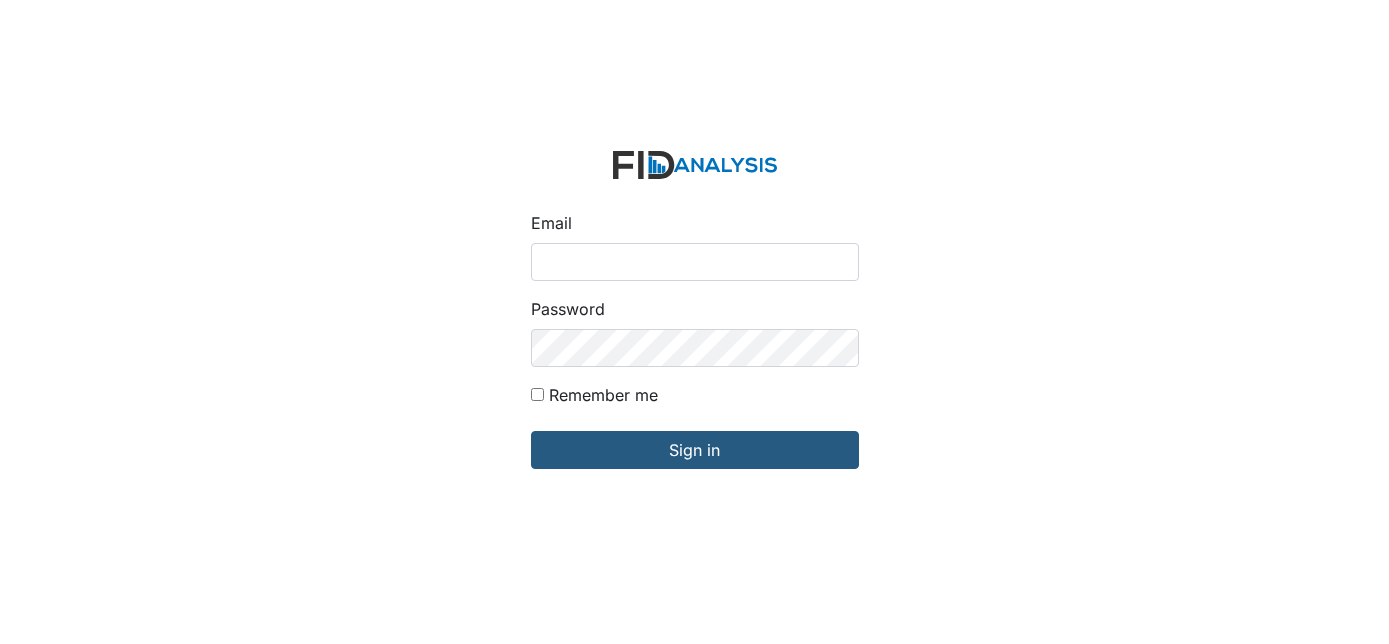 scroll, scrollTop: 0, scrollLeft: 0, axis: both 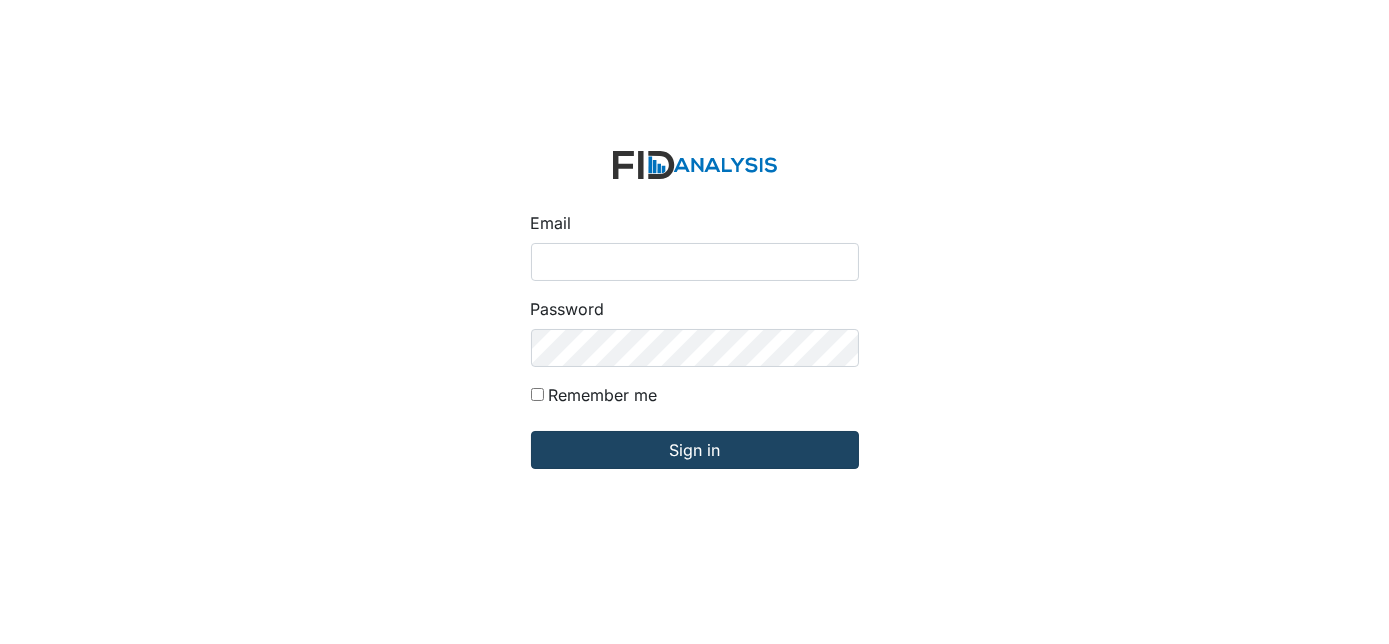 type on "[USERNAME]@example.com" 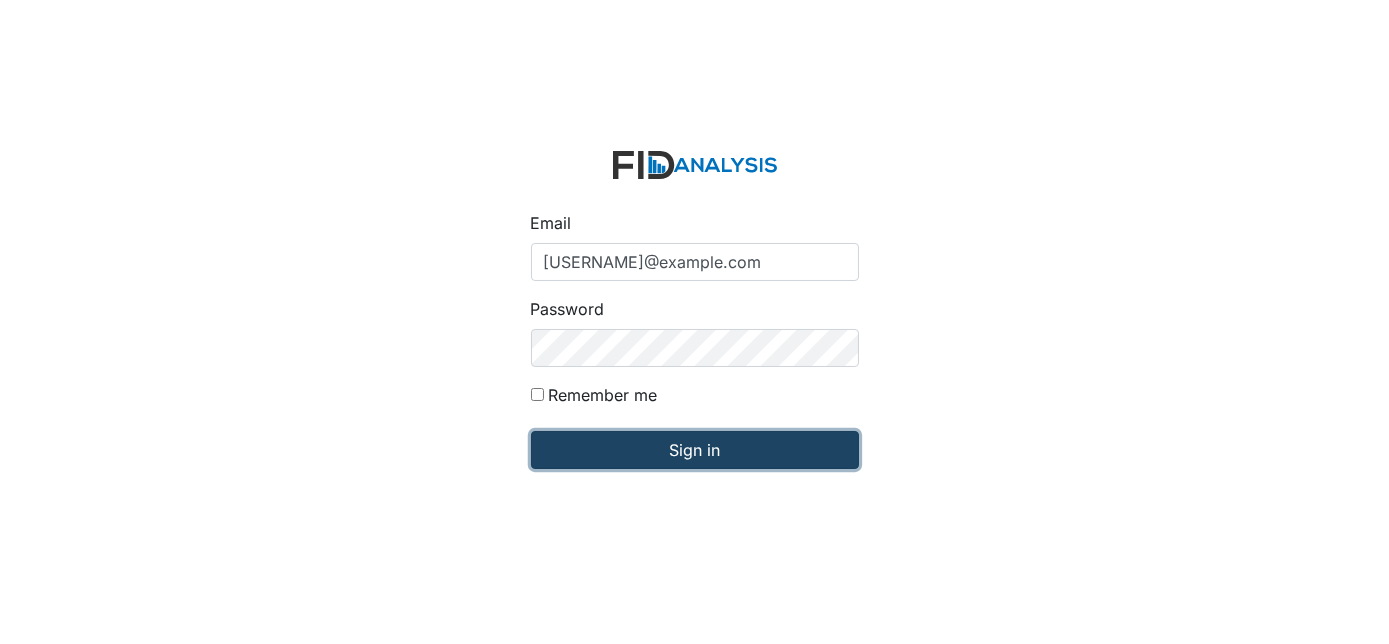 click on "Sign in" at bounding box center (695, 450) 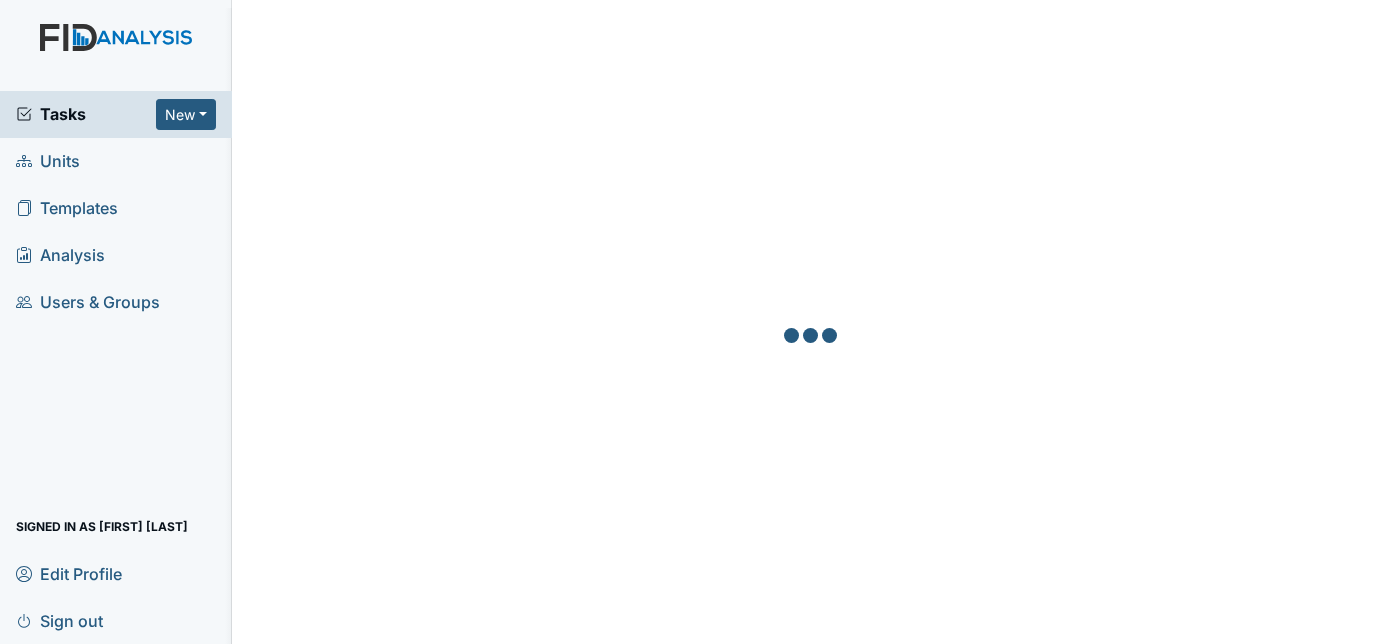 scroll, scrollTop: 0, scrollLeft: 0, axis: both 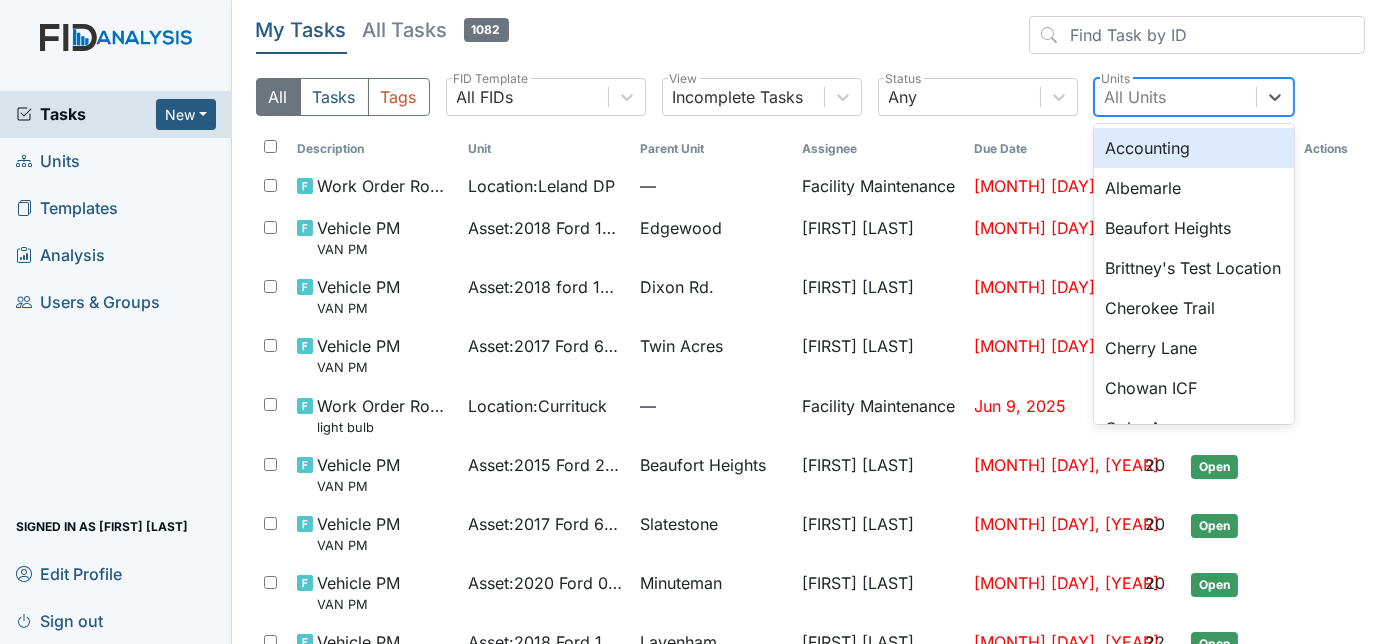 click on "All Units" at bounding box center [1136, 97] 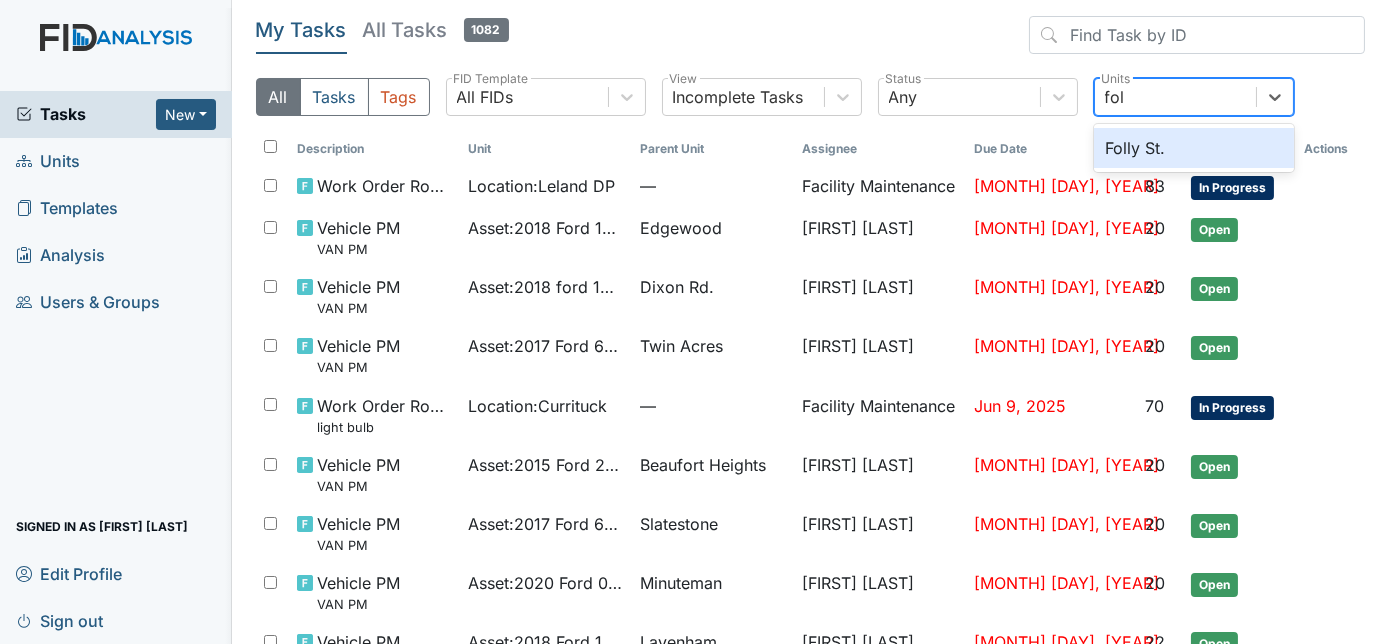 type on "foll" 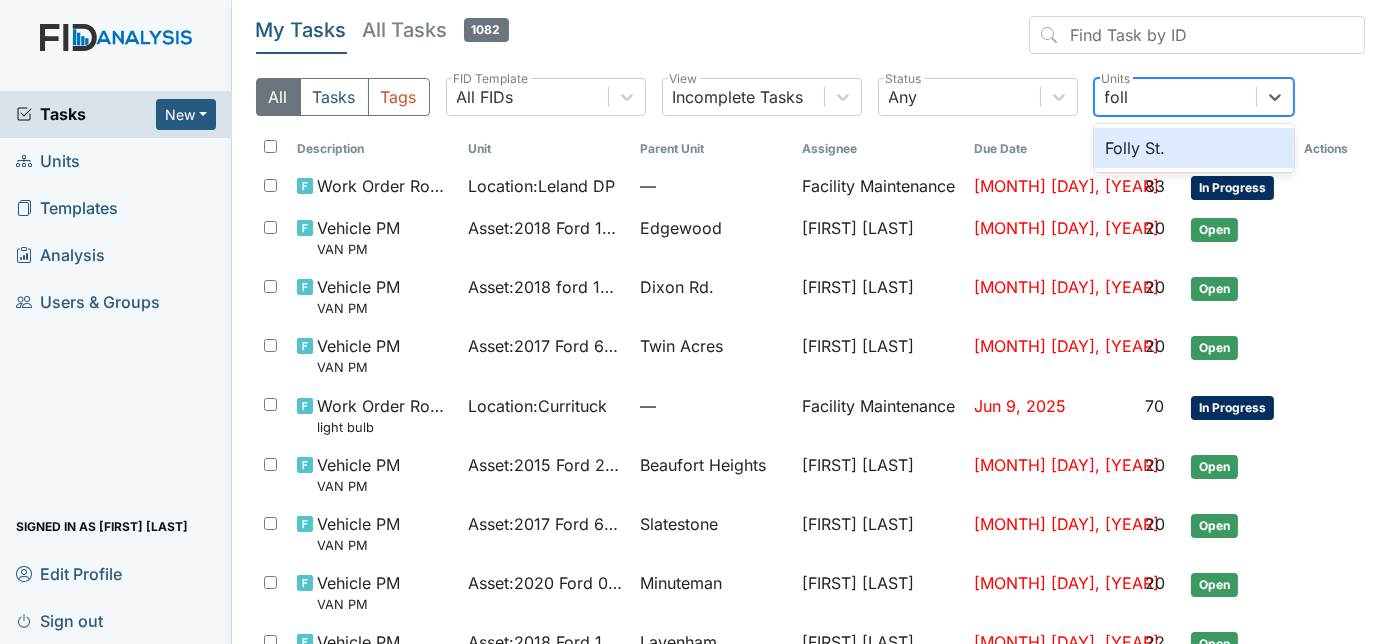 type 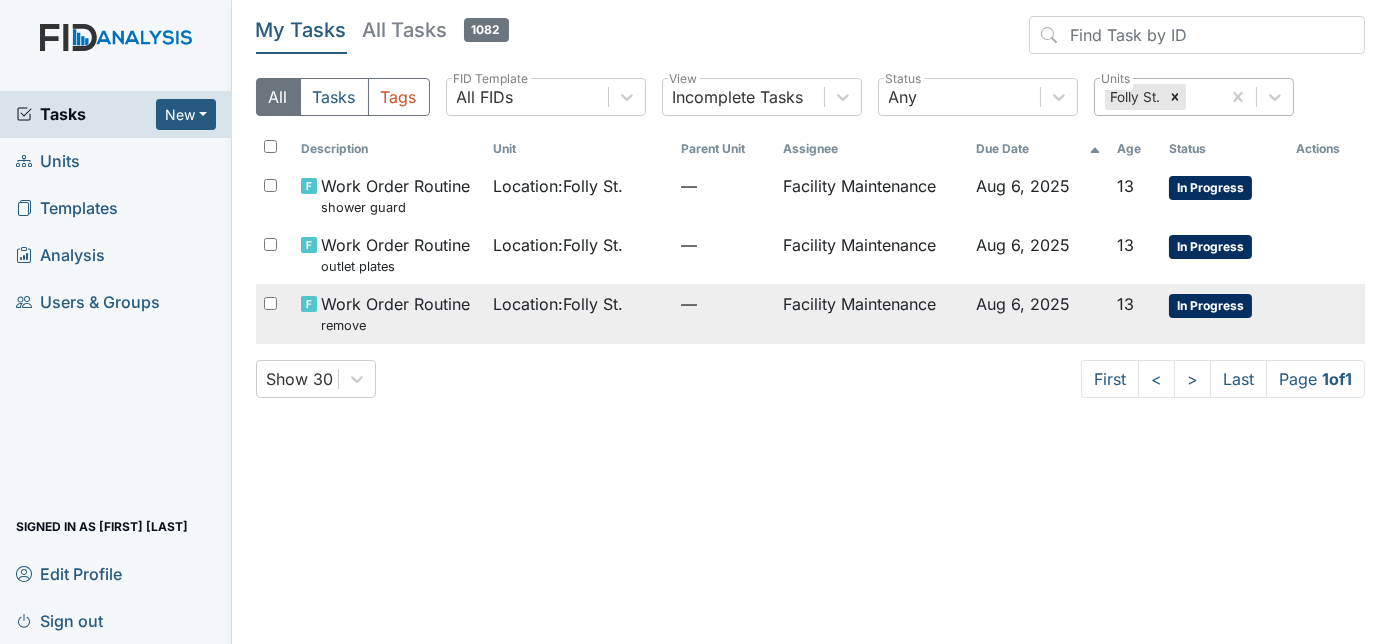 click on "Location :  Folly St." at bounding box center (558, 304) 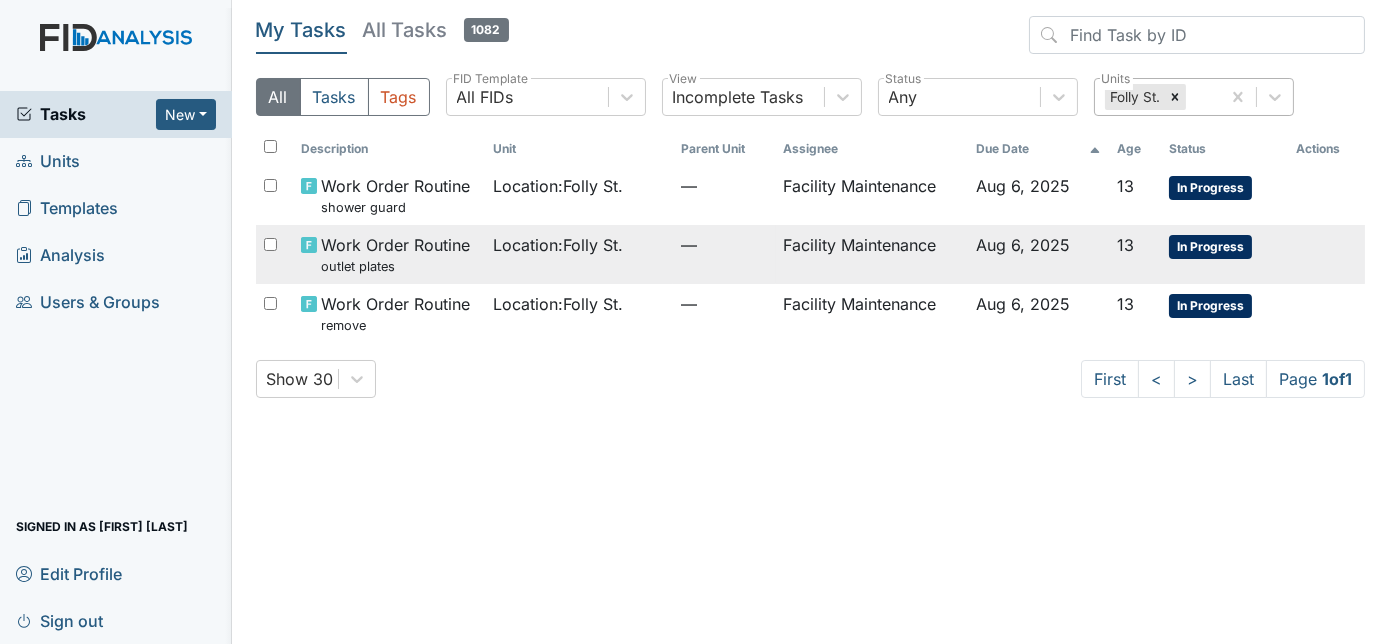 click on "Location :  Folly St." at bounding box center (578, 254) 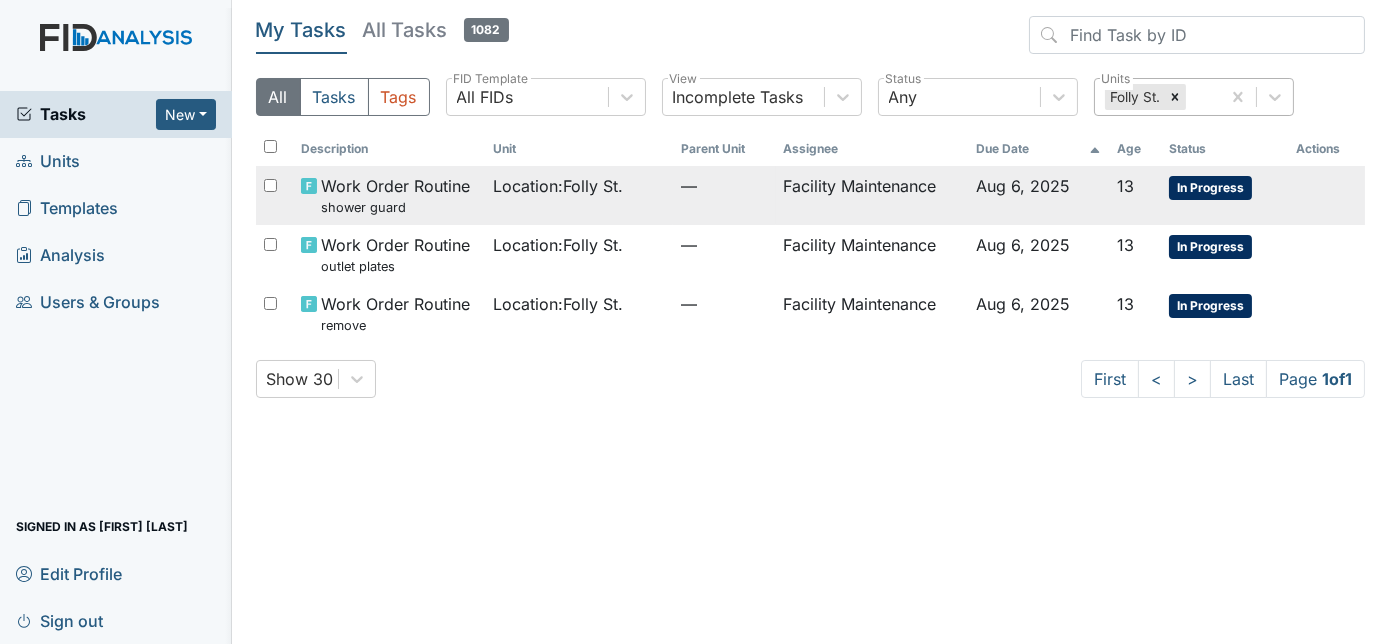 click on "Work Order Routine shower guard" at bounding box center [389, 195] 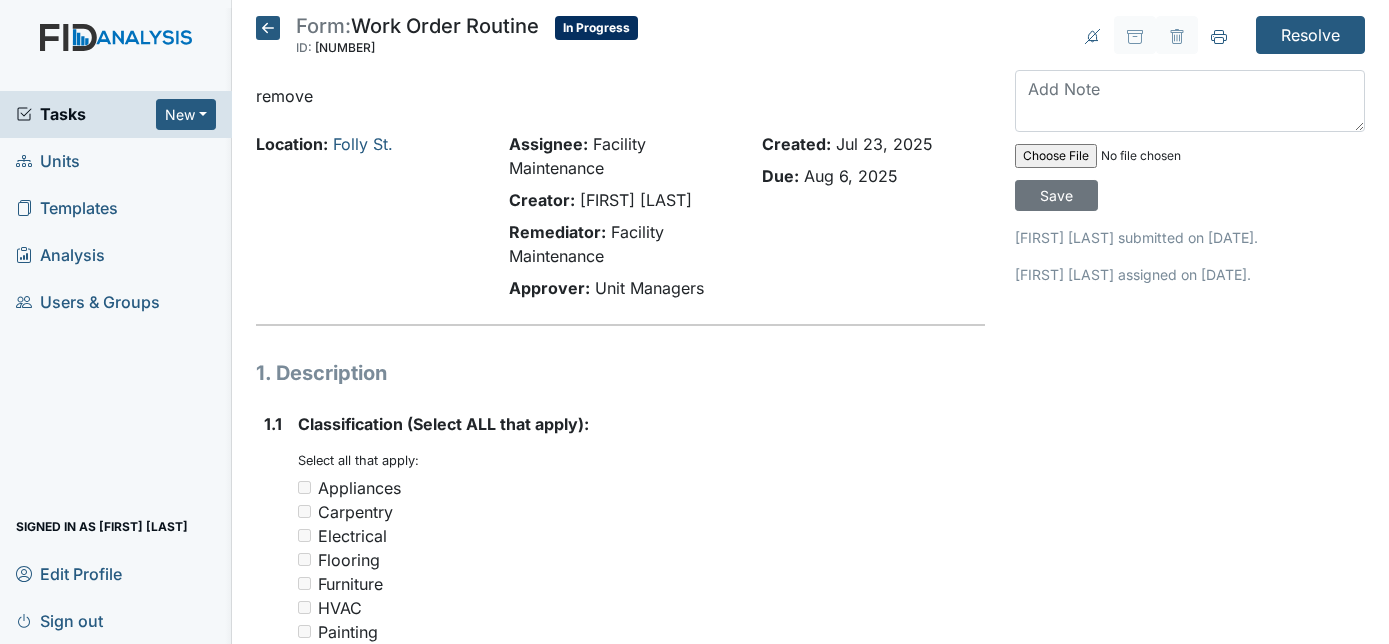scroll, scrollTop: 0, scrollLeft: 0, axis: both 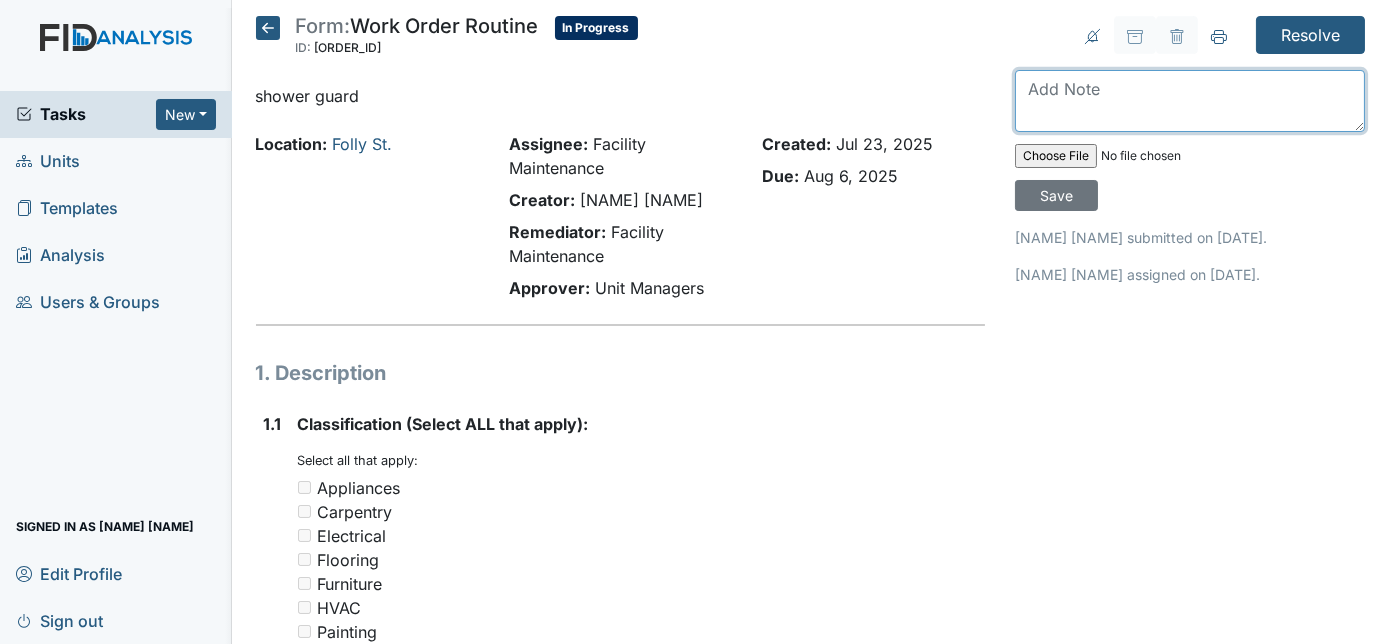 click at bounding box center [1190, 101] 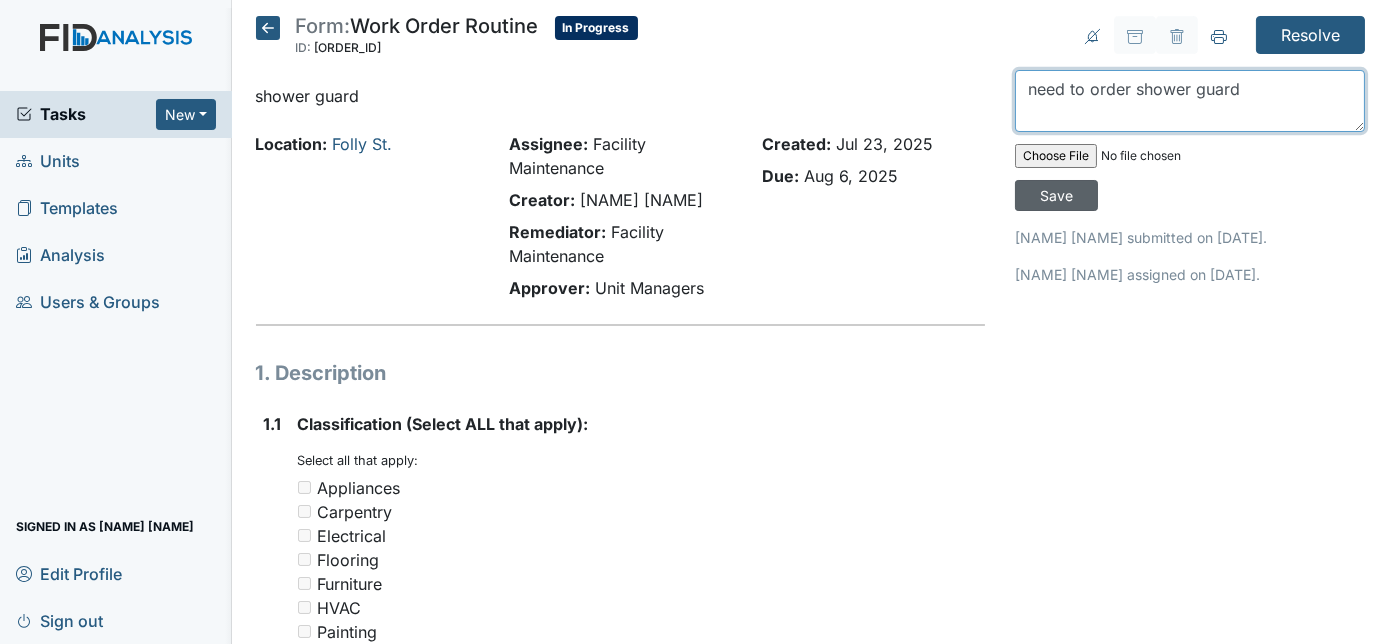 type on "need to order shower guard" 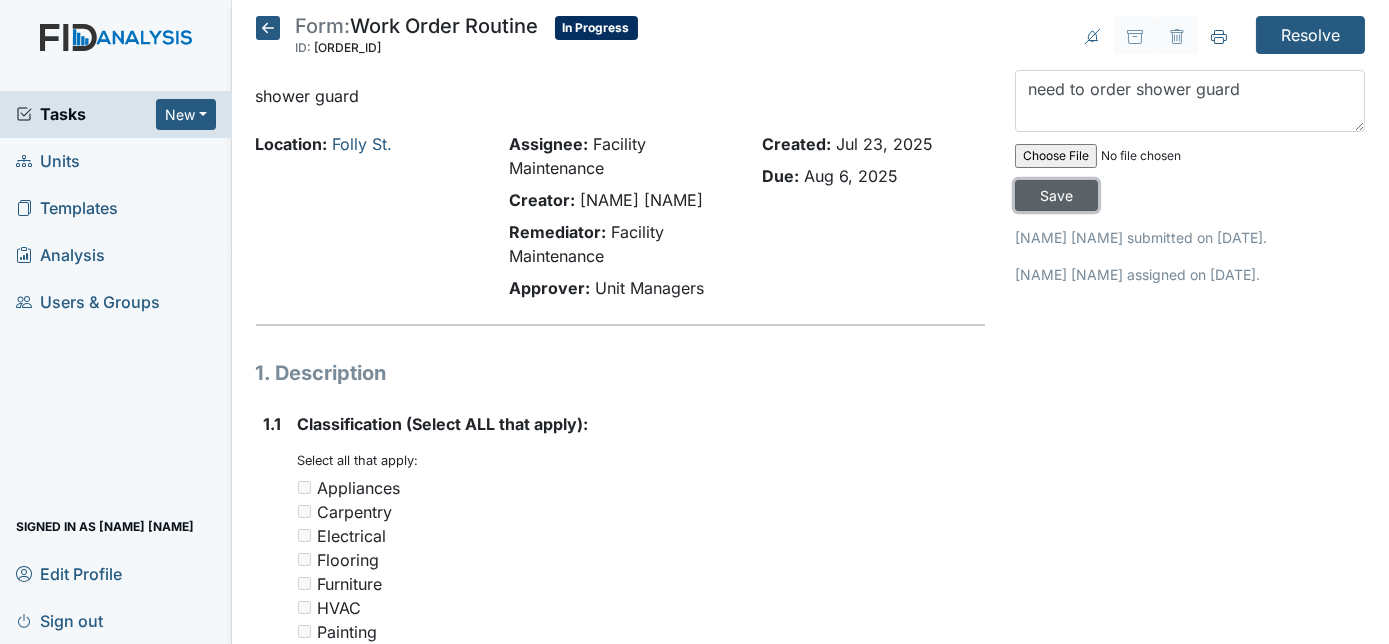 click on "Save" at bounding box center [1056, 195] 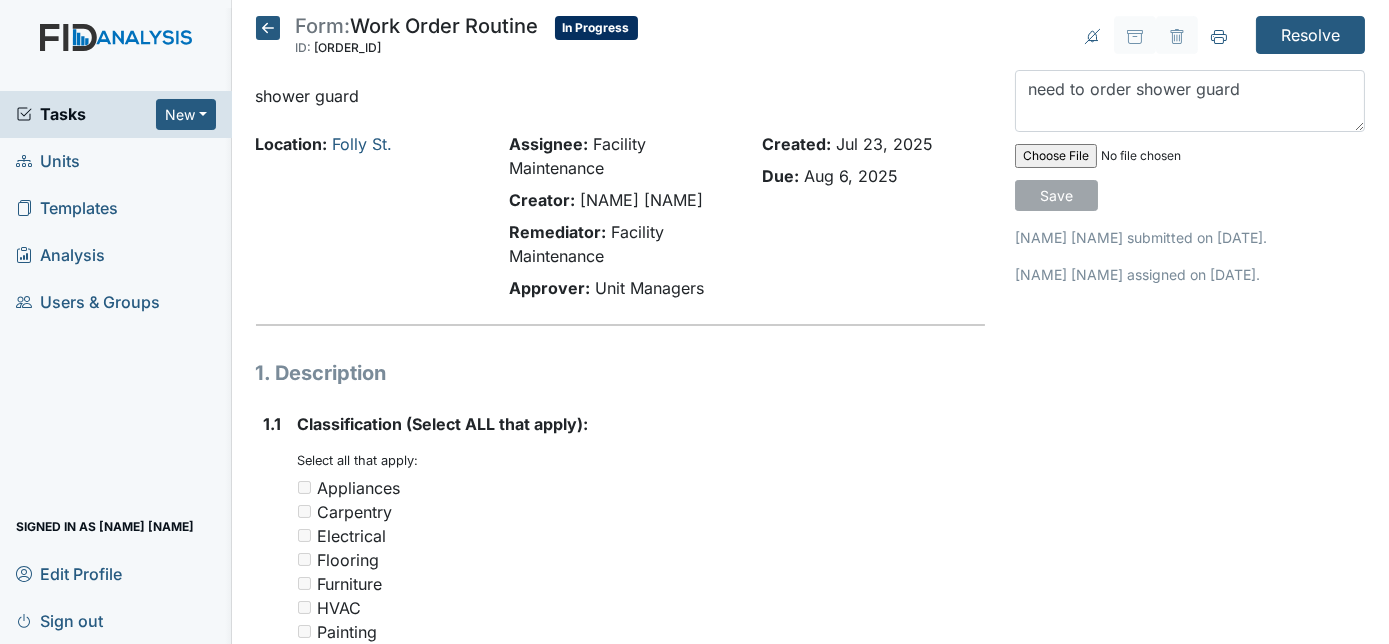 type 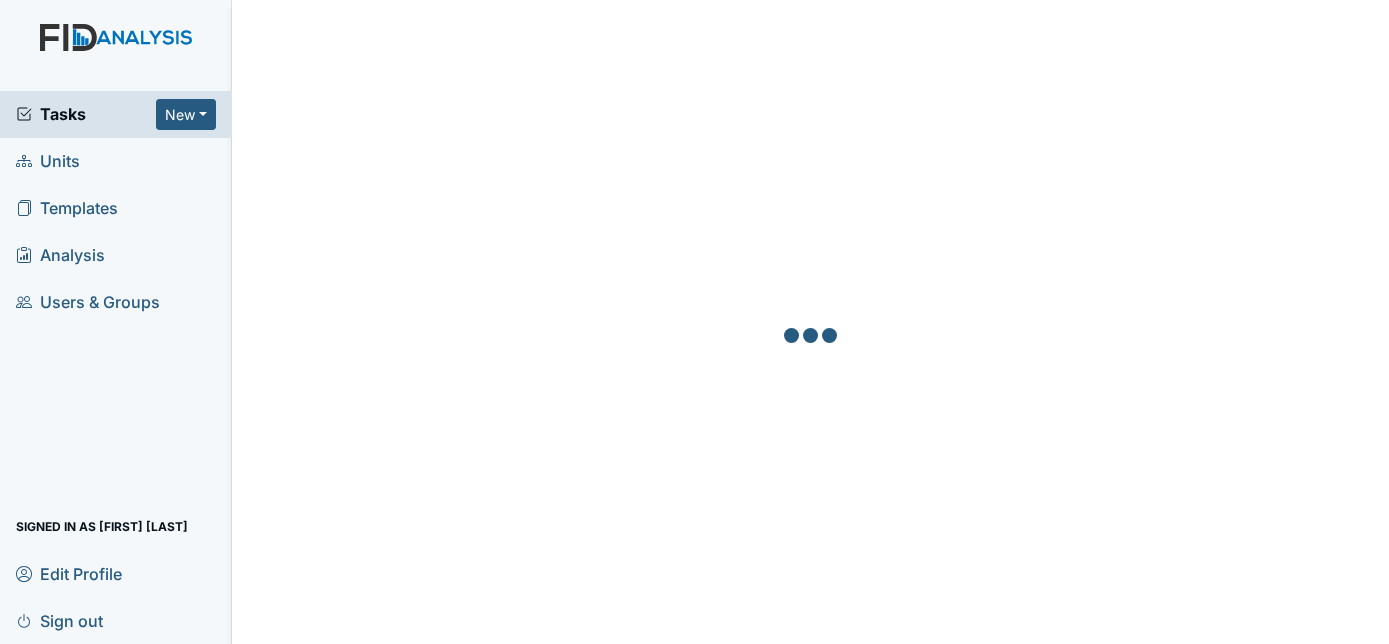 scroll, scrollTop: 0, scrollLeft: 0, axis: both 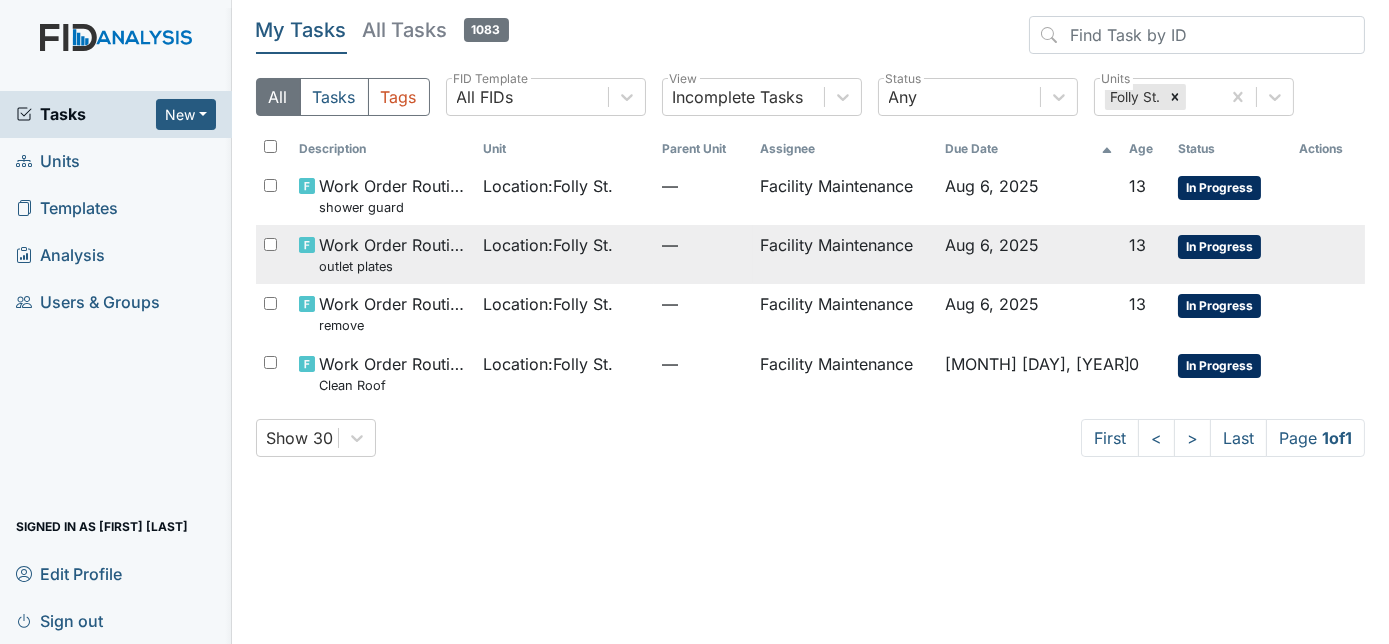 click on "Location : [STREET]." at bounding box center [564, 245] 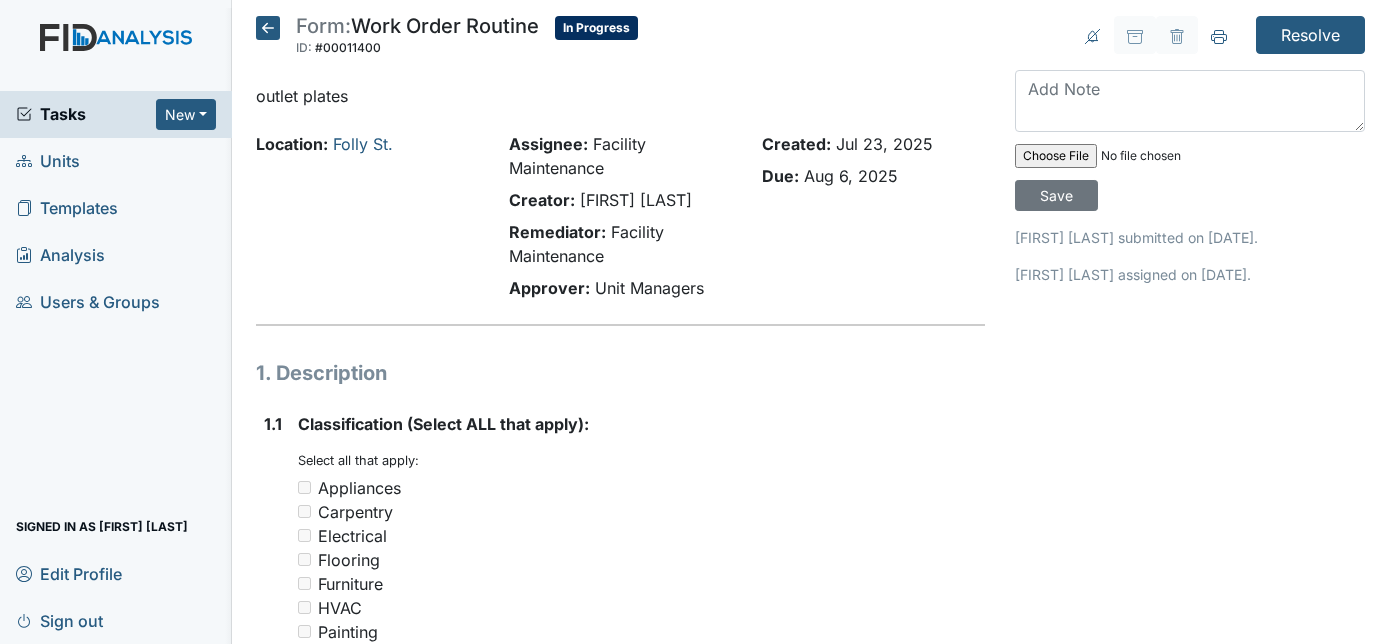 scroll, scrollTop: 0, scrollLeft: 0, axis: both 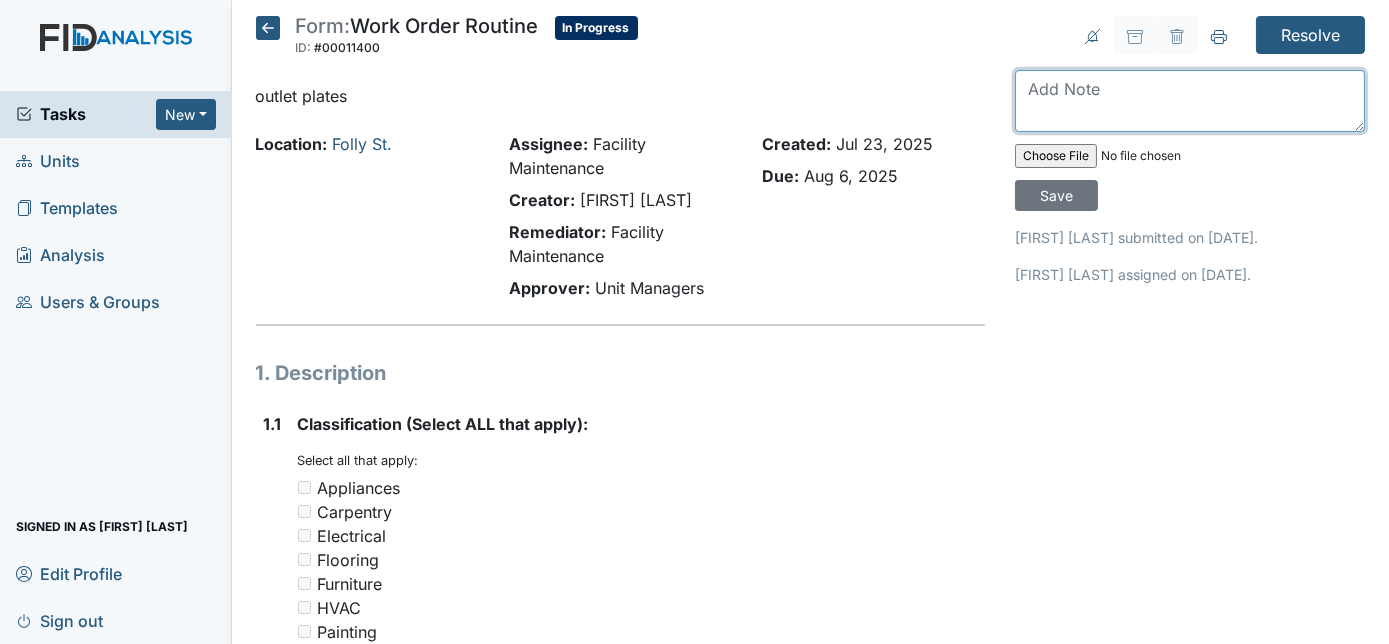 click at bounding box center (1190, 101) 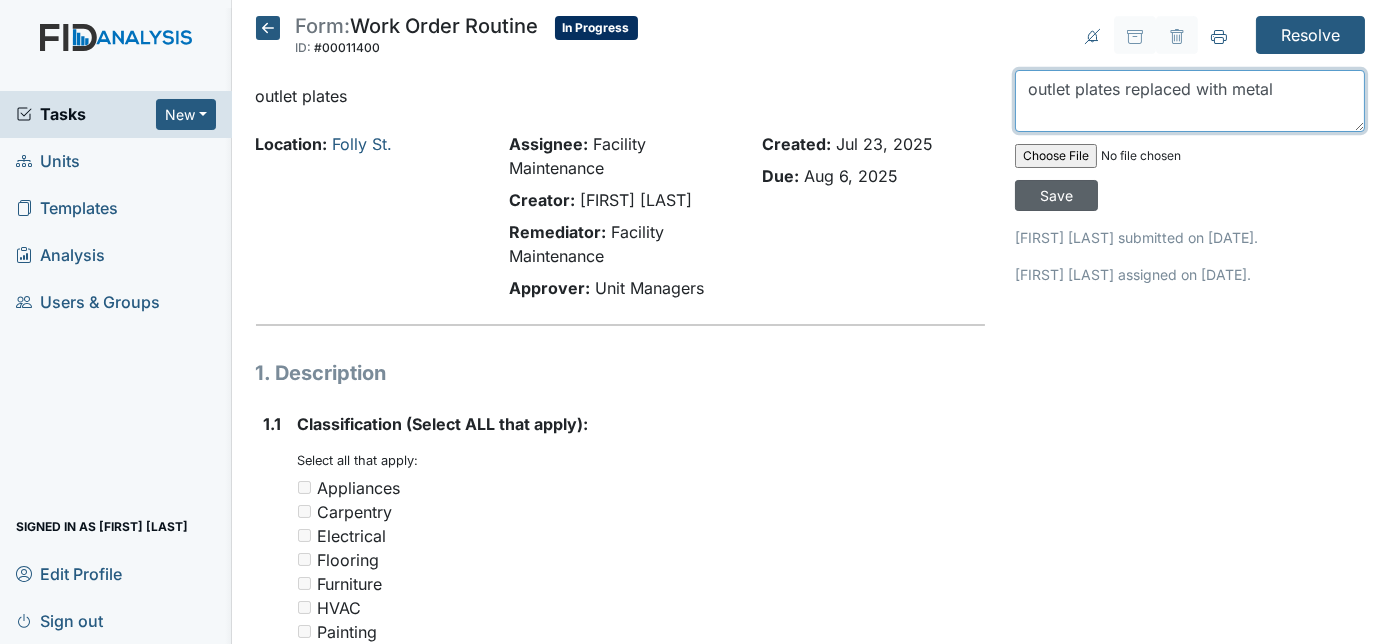 type on "outlet plates replaced with metal" 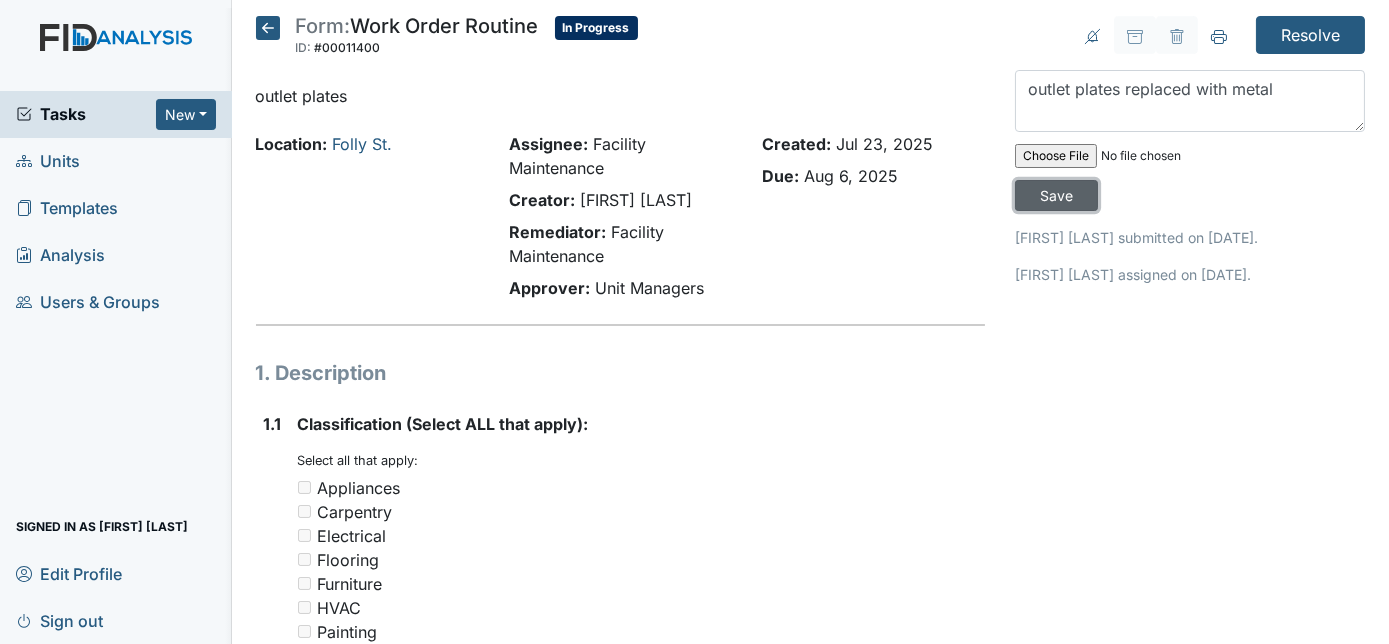 click on "Save" at bounding box center (1056, 195) 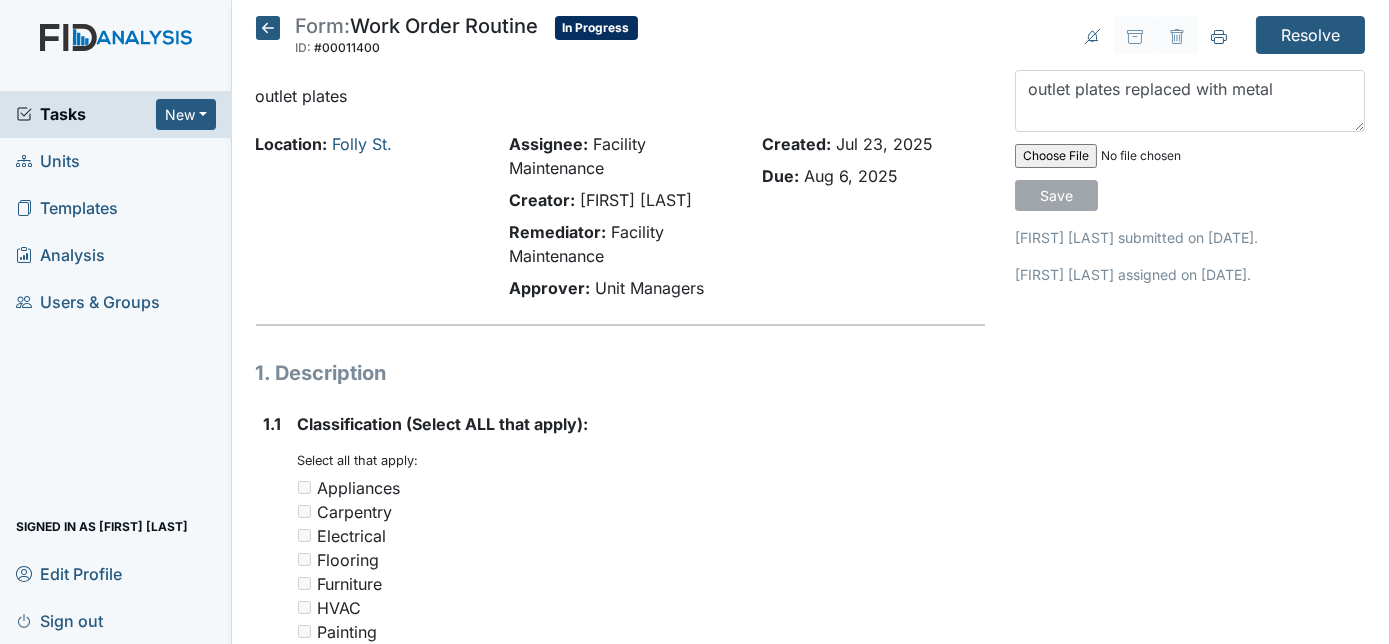 type 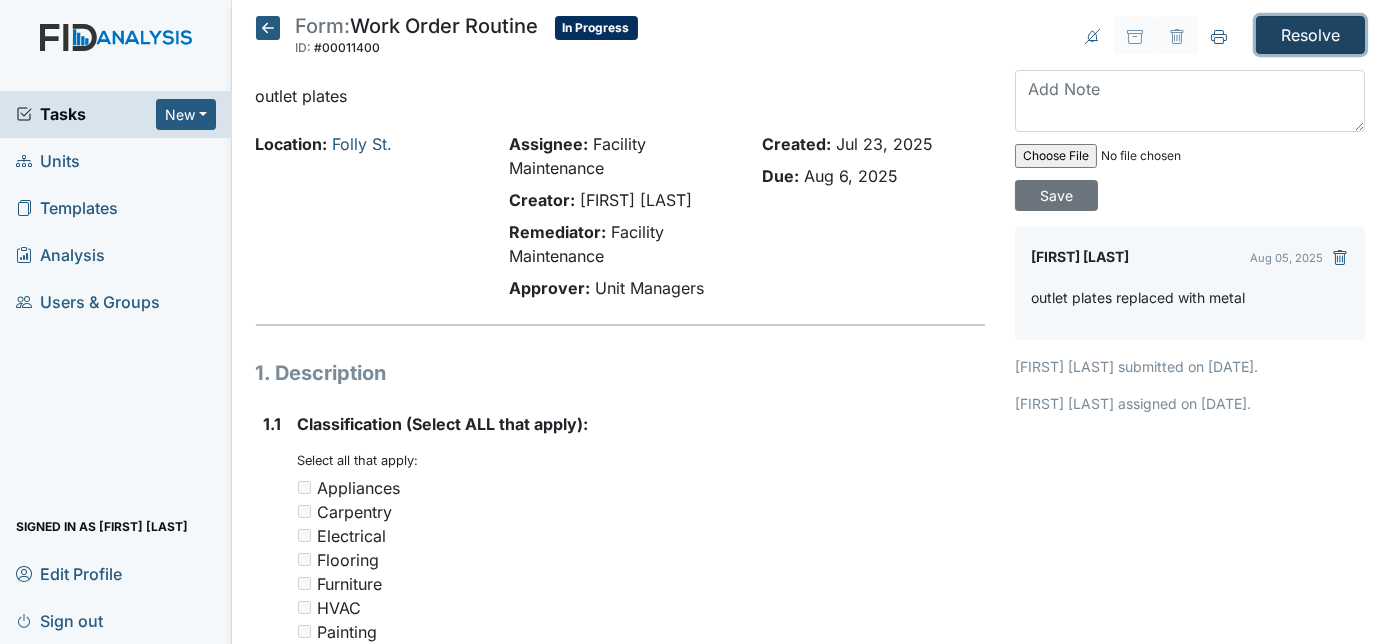 click on "Resolve" at bounding box center [1310, 35] 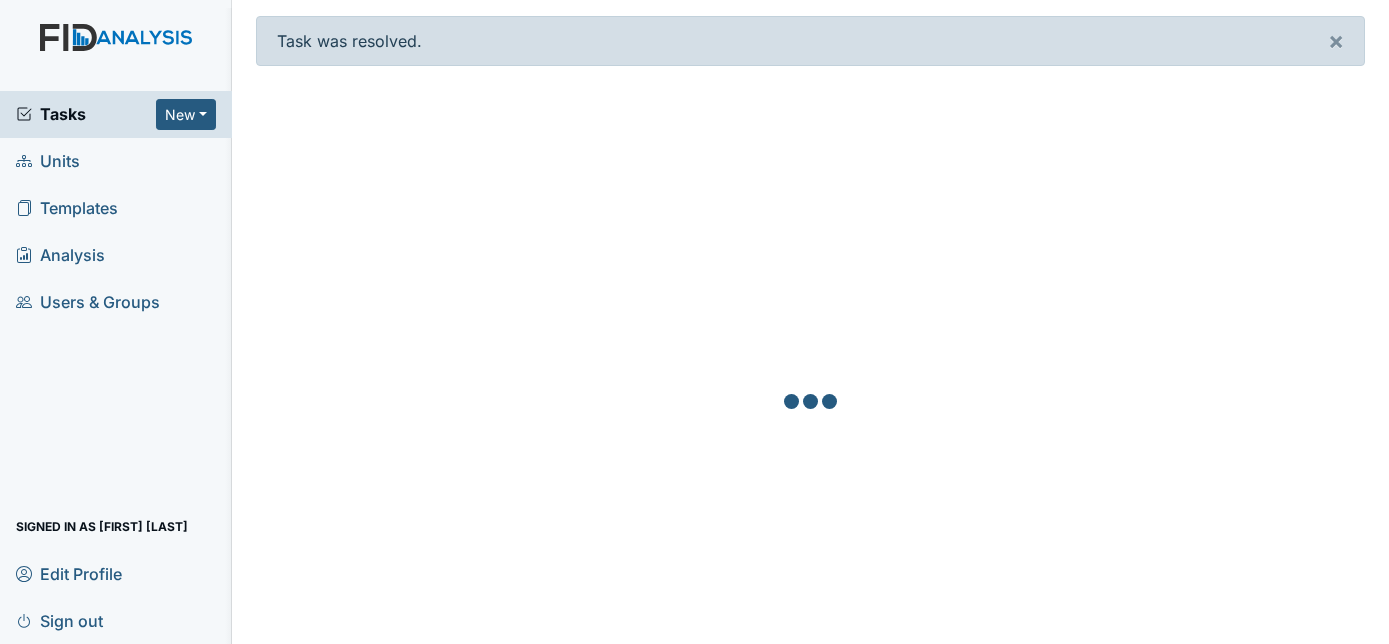 scroll, scrollTop: 0, scrollLeft: 0, axis: both 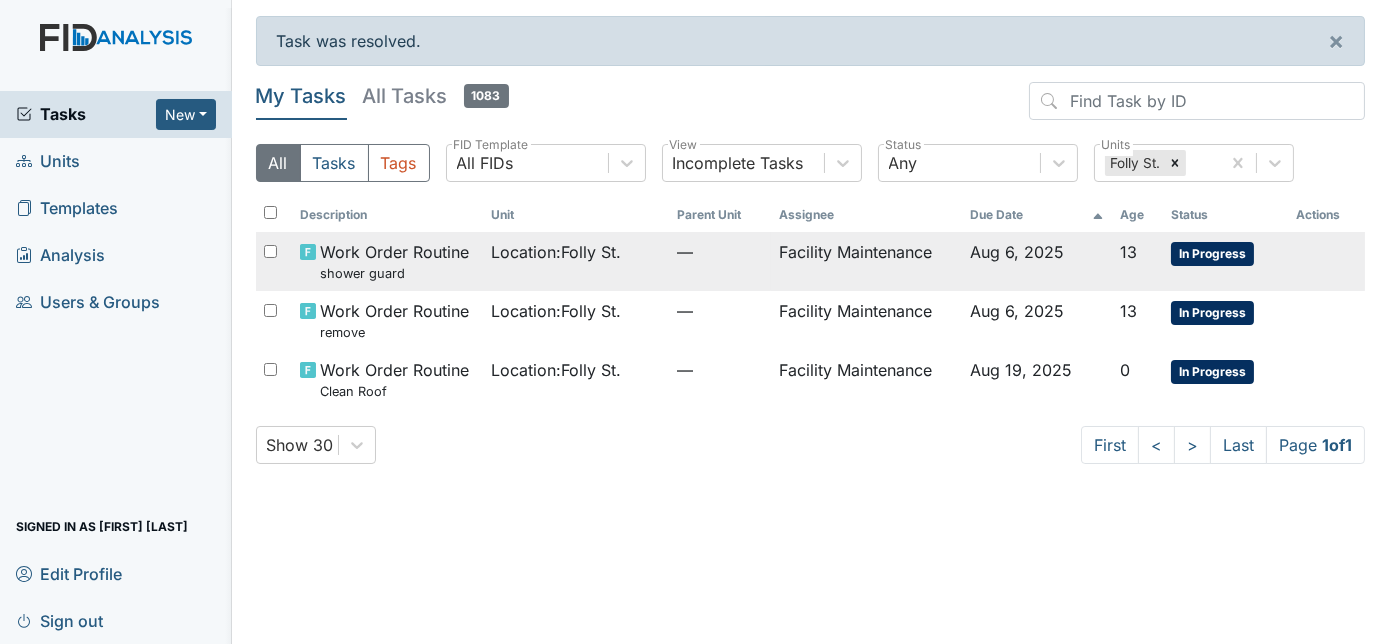 click on "—" at bounding box center (720, 252) 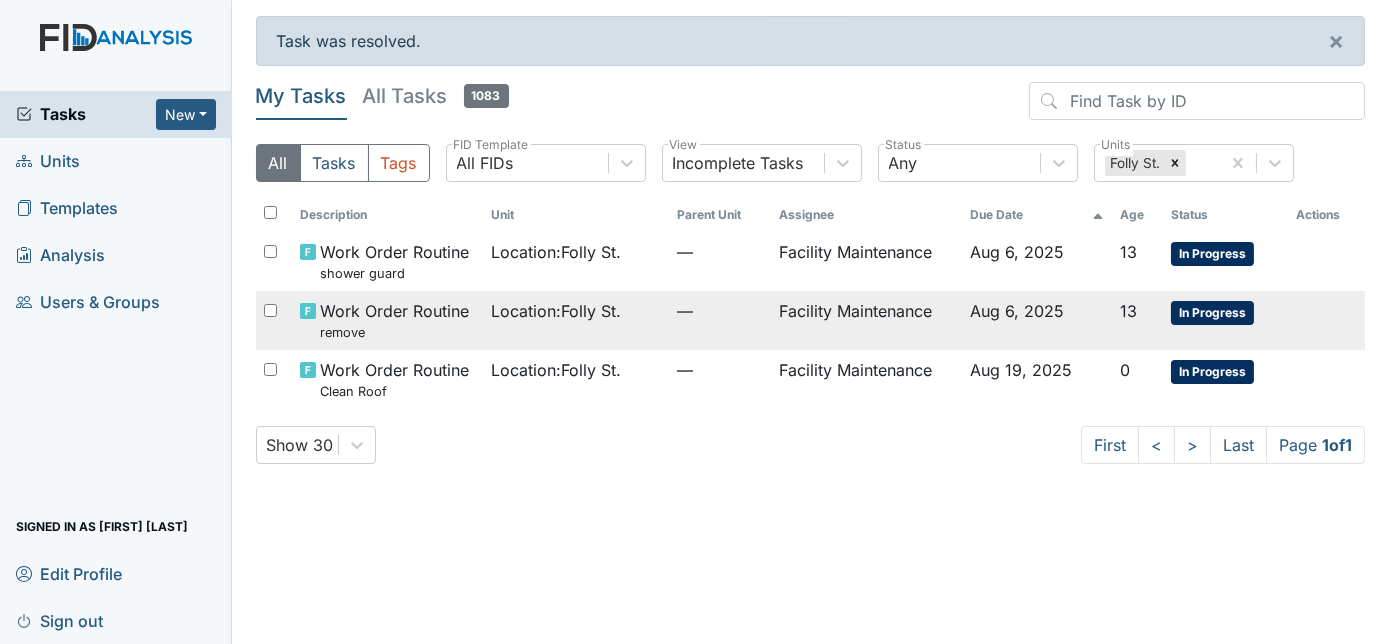 click on "remove" at bounding box center (394, 332) 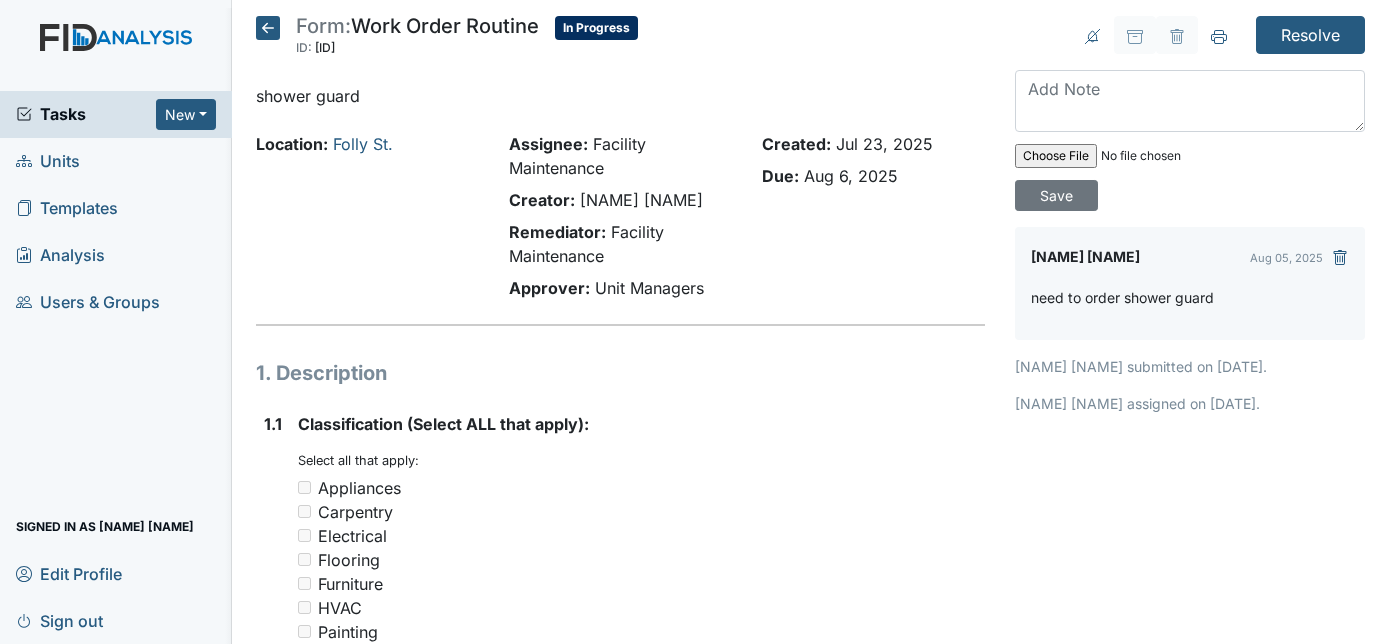 scroll, scrollTop: 0, scrollLeft: 0, axis: both 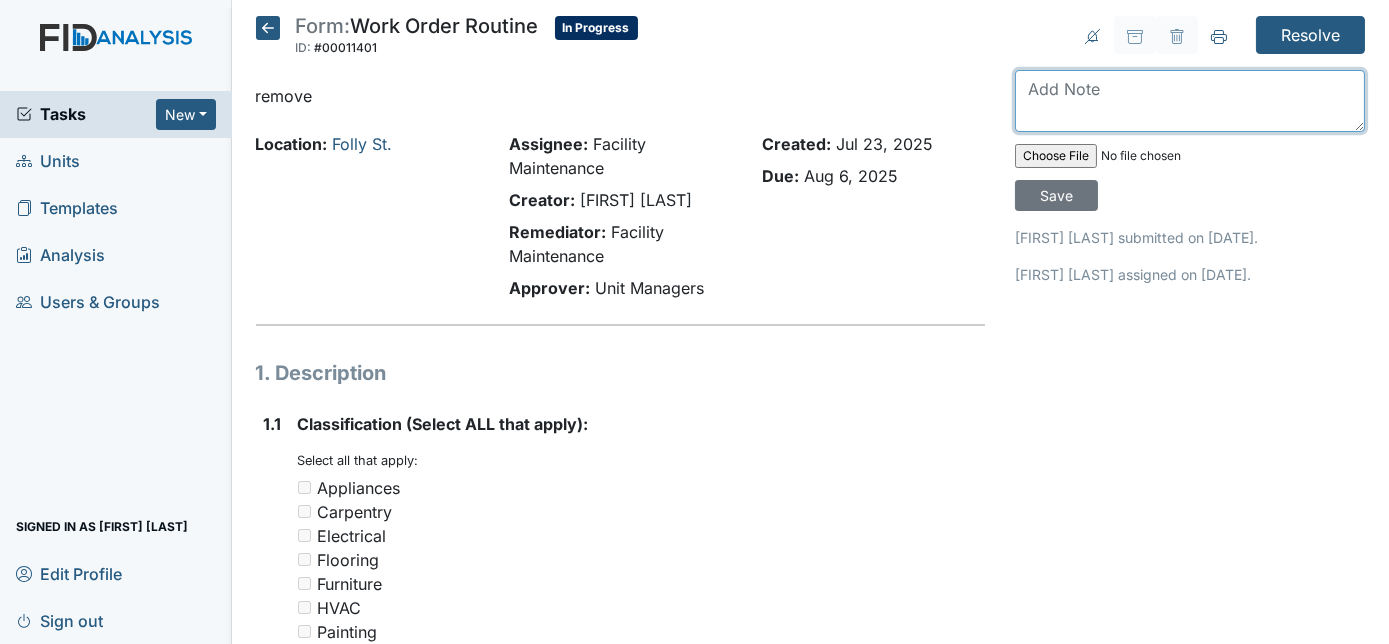 click at bounding box center [1190, 101] 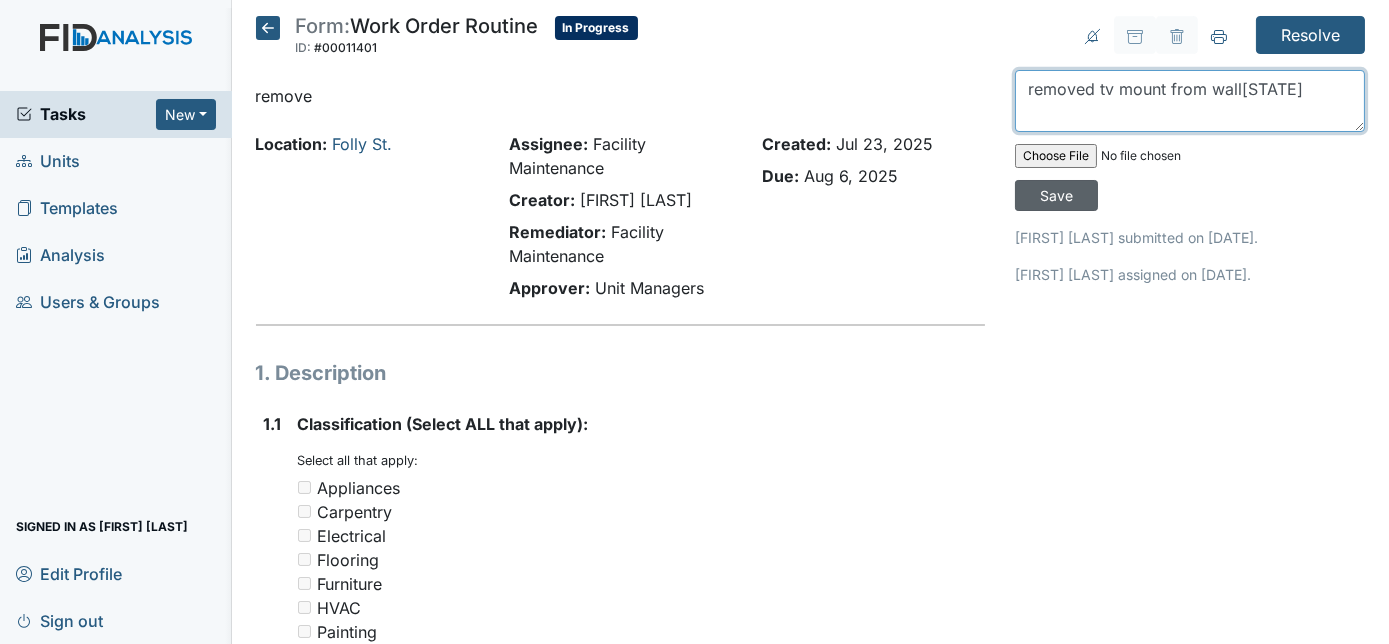type on "removed tv mount from wall[STATE]" 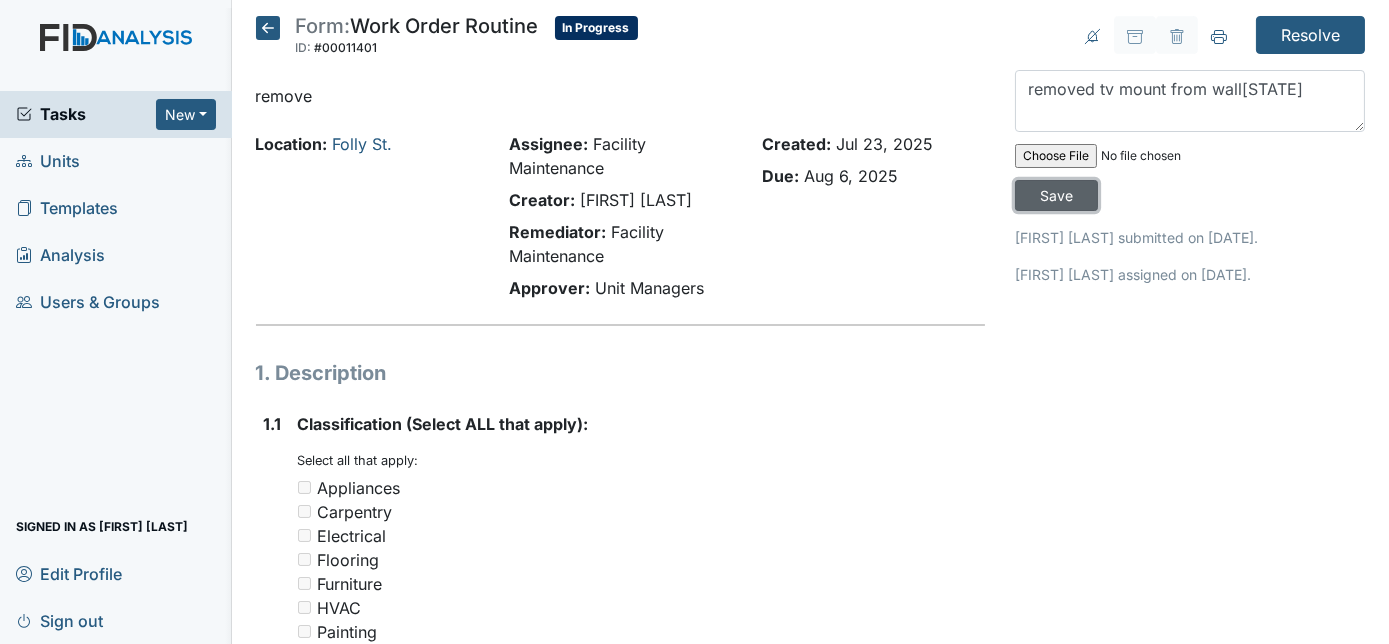 click on "Save" at bounding box center [1056, 195] 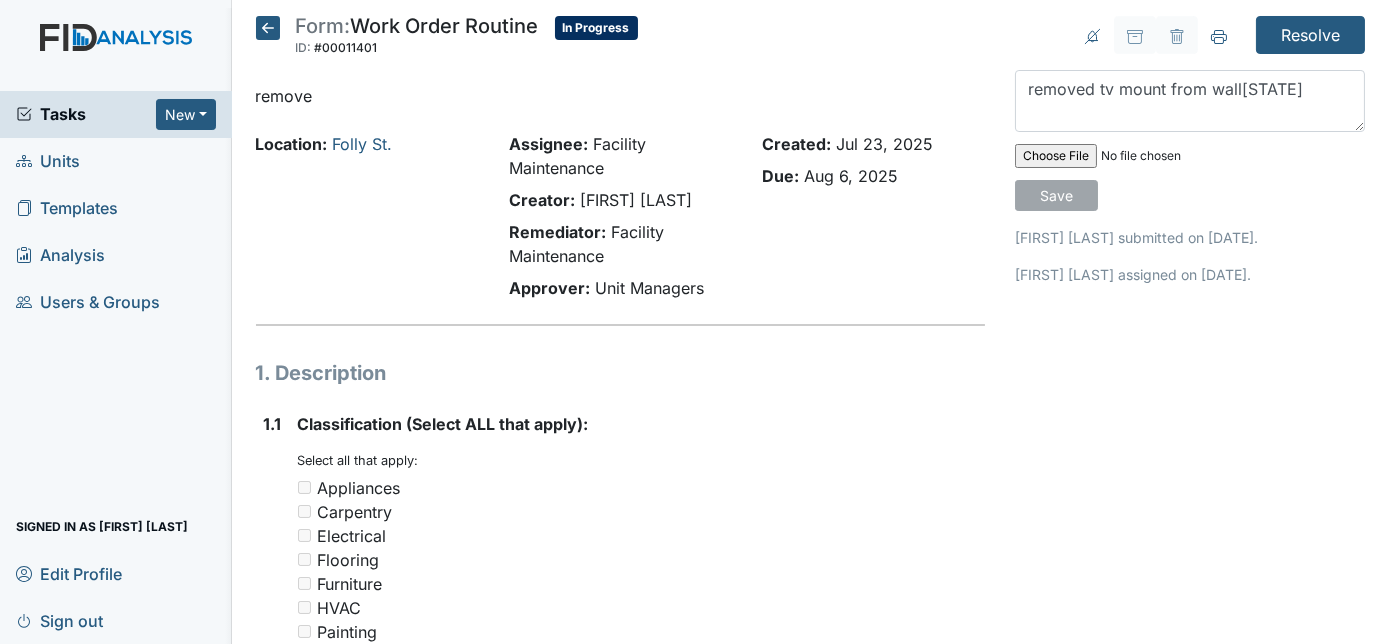 type 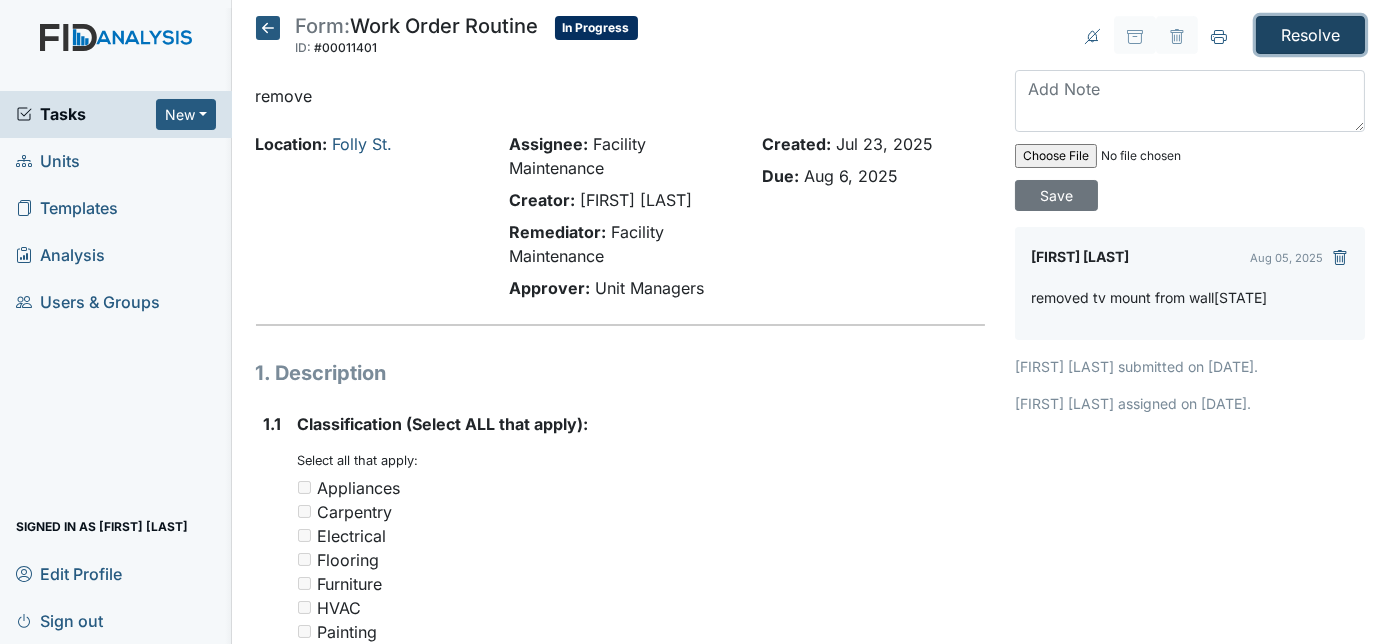 click on "Resolve" at bounding box center (1310, 35) 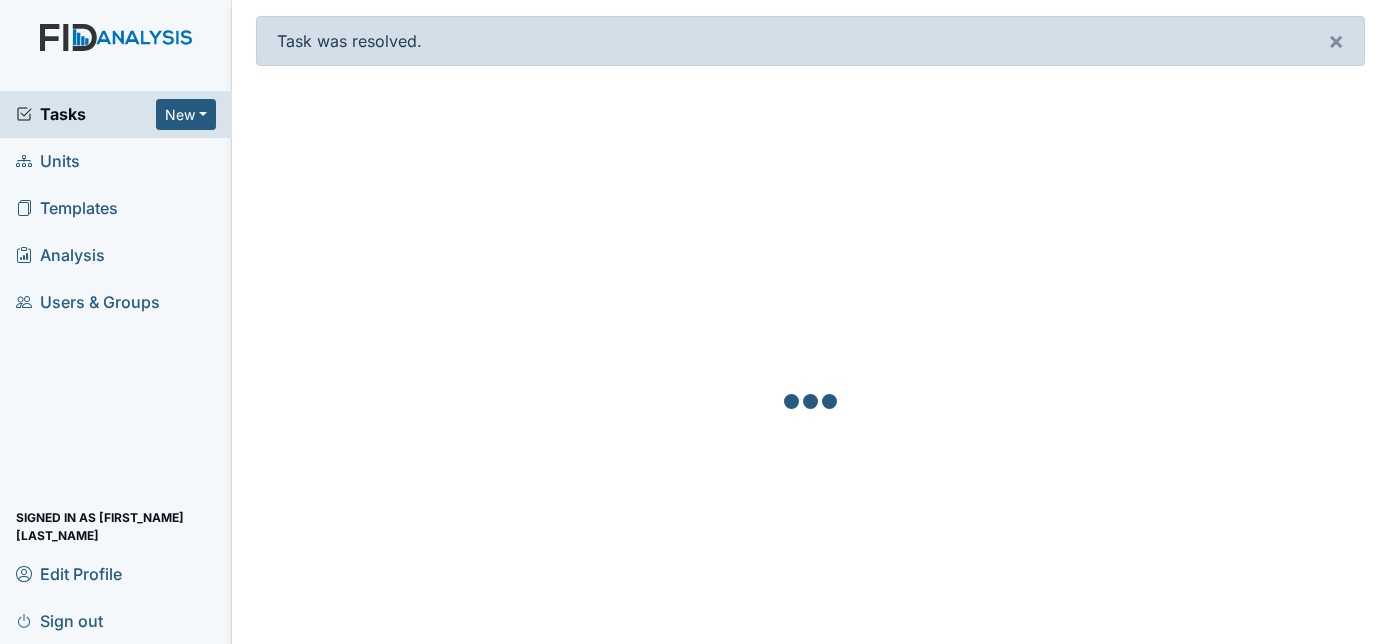 scroll, scrollTop: 0, scrollLeft: 0, axis: both 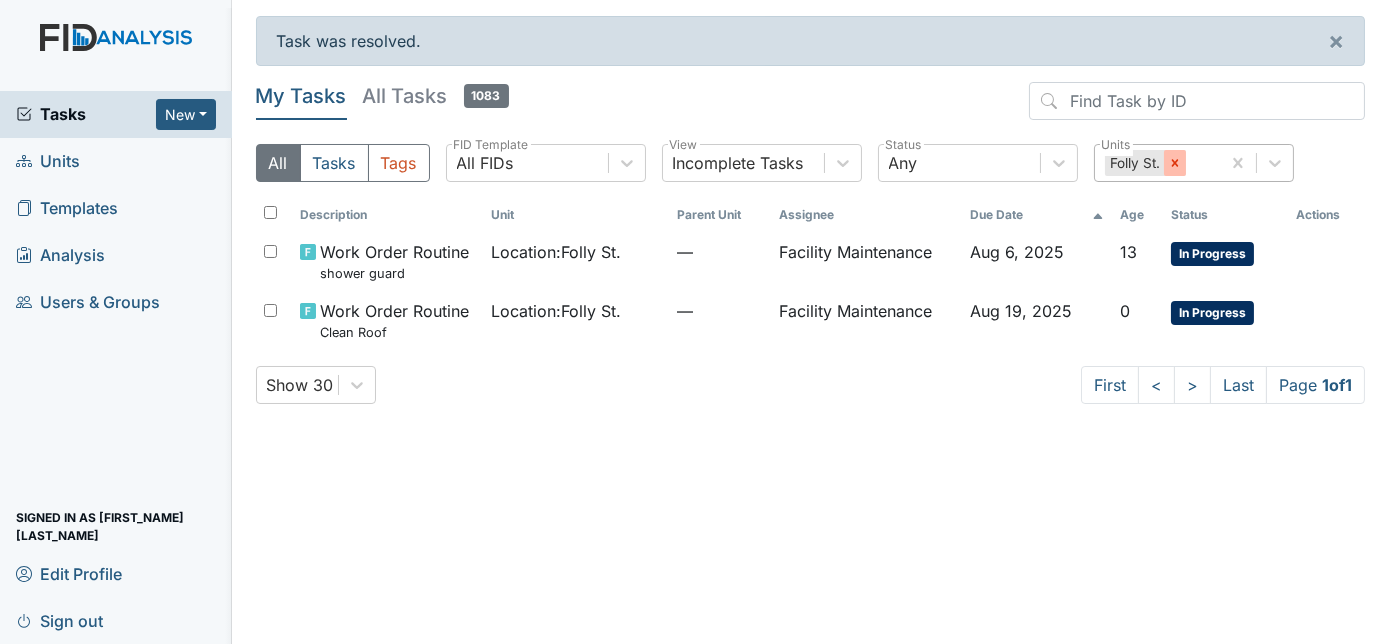 click at bounding box center (1175, 163) 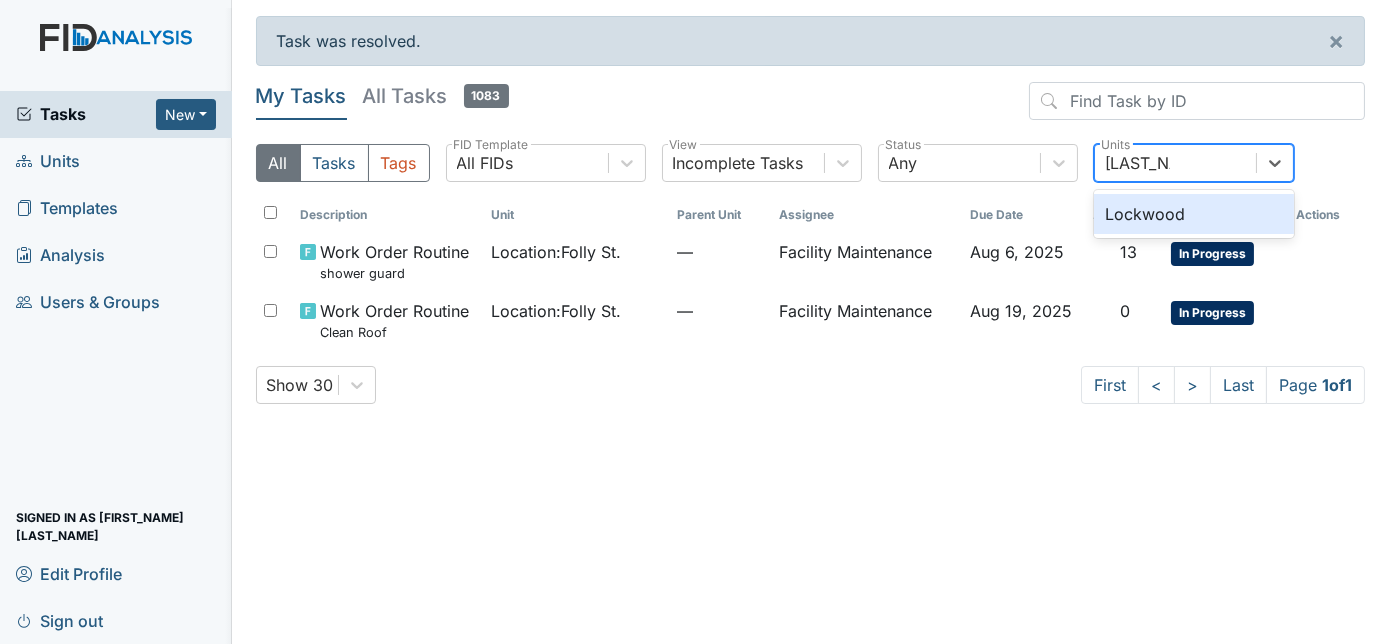 type on "[LAST_NAME]" 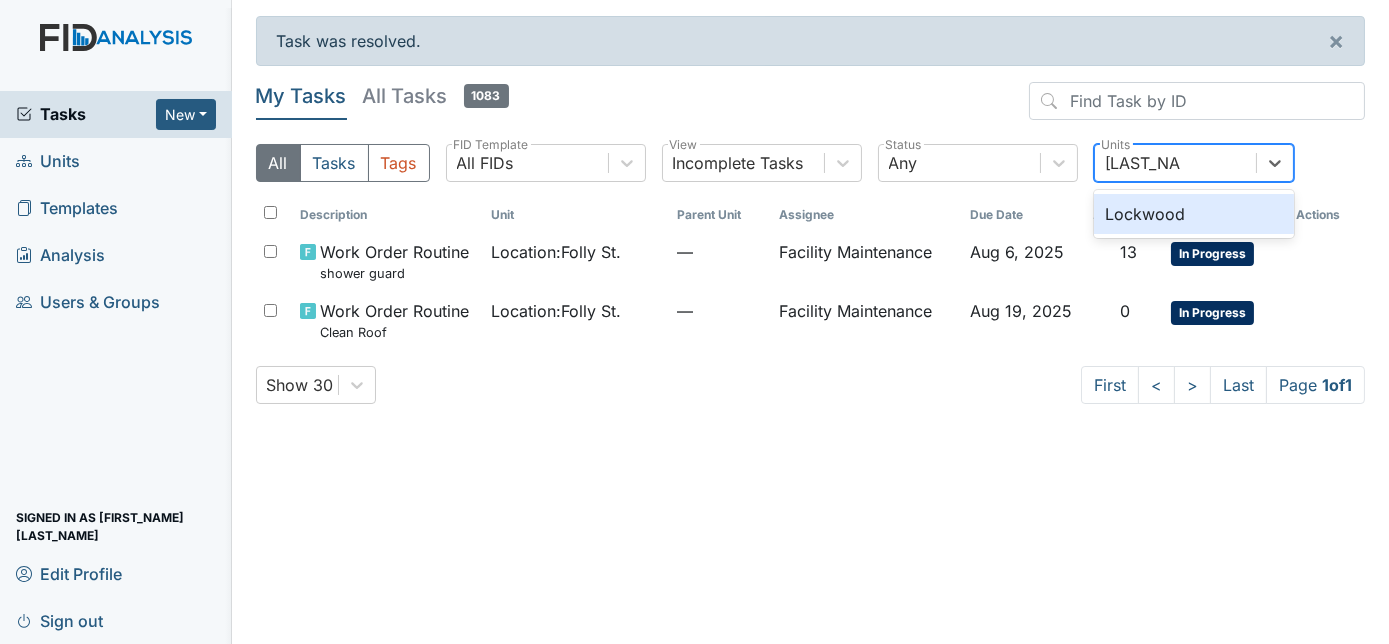 type 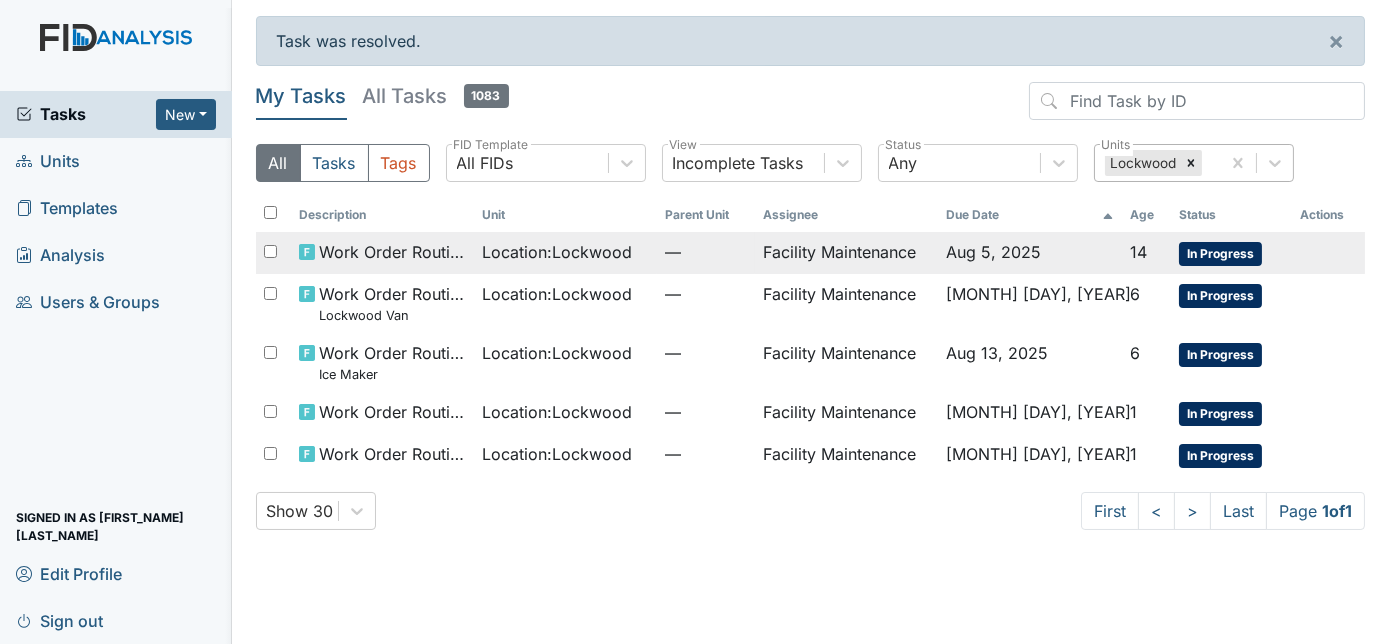 click on "Facility Maintenance" at bounding box center [846, 253] 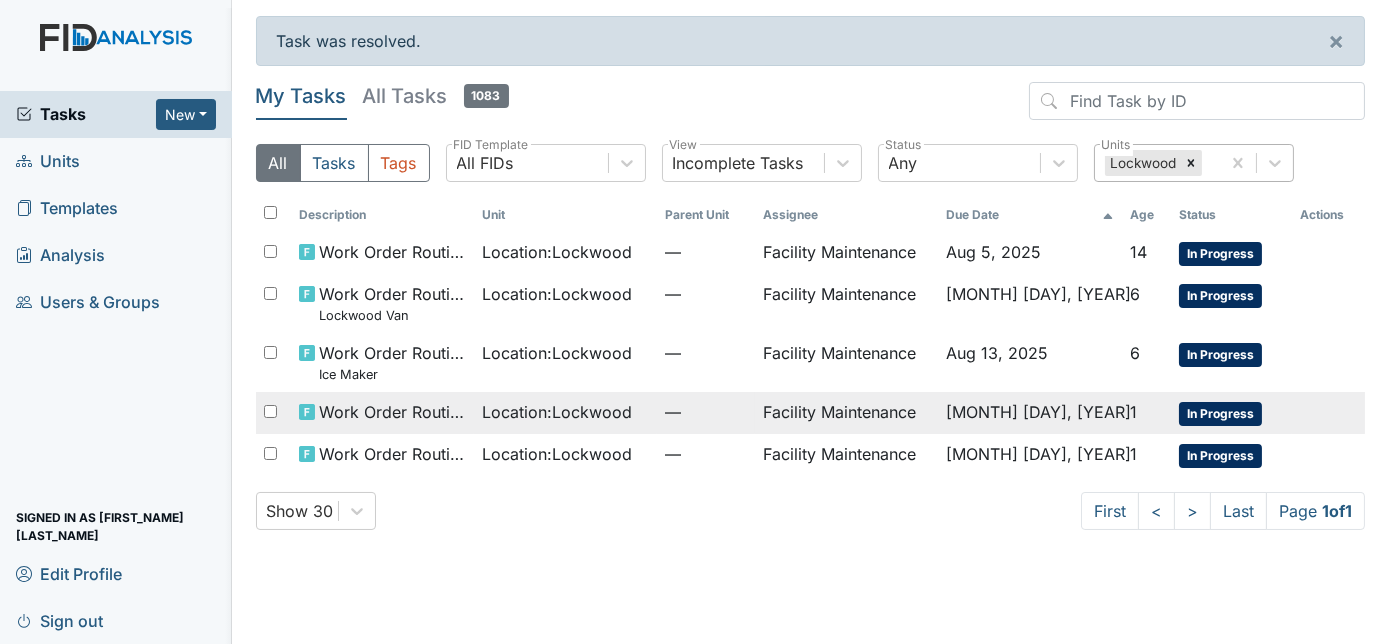 click on "Location :  Lockwood" at bounding box center [565, 413] 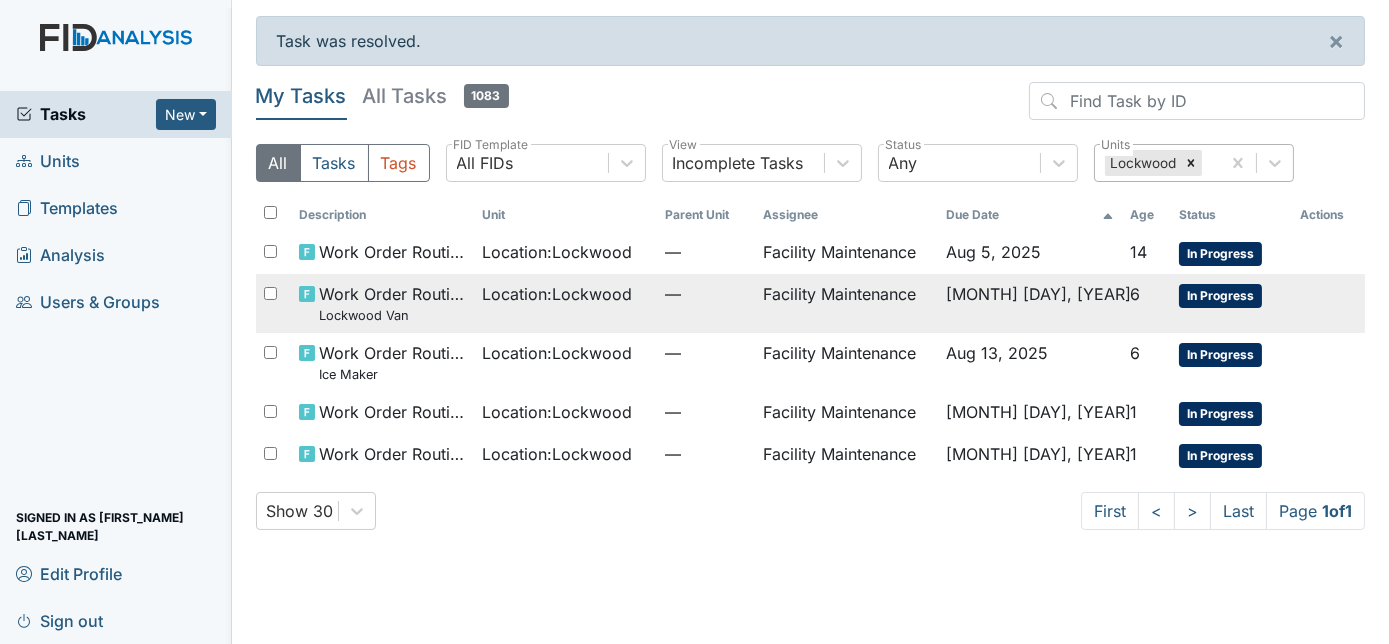click on "Lockwood Van" at bounding box center [392, 315] 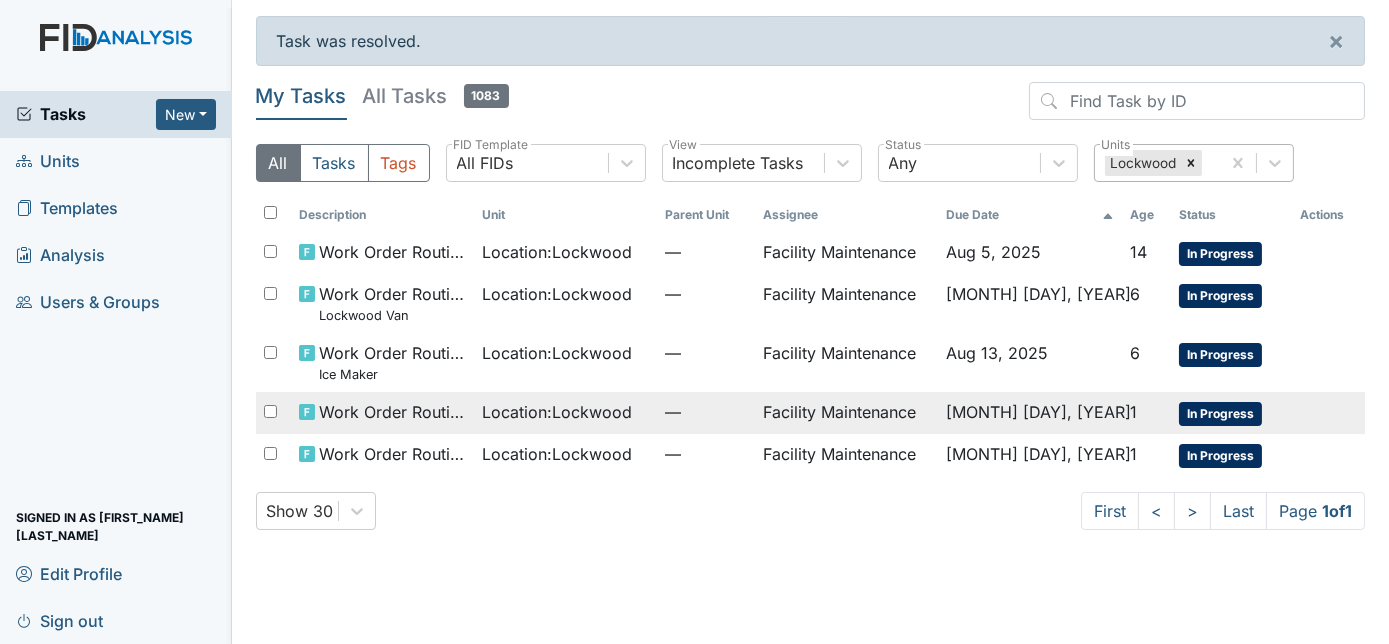 click on "Location :  Lockwood" at bounding box center (557, 412) 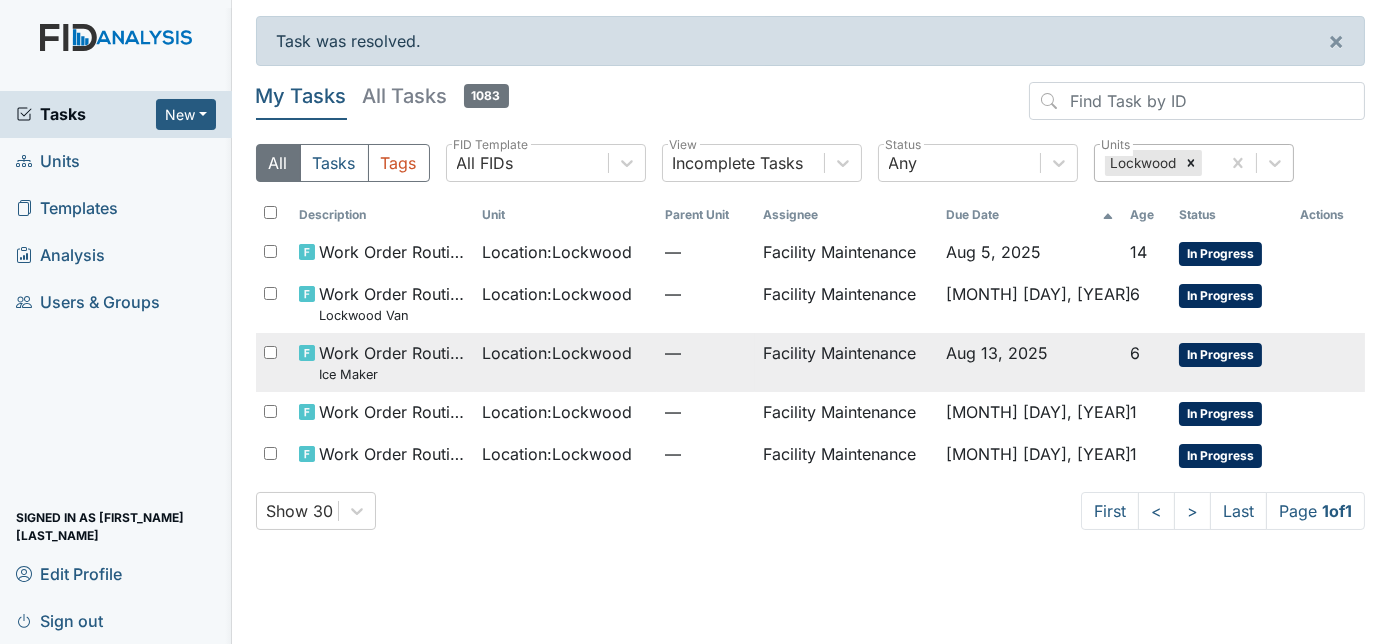 click on "Location :  Lockwood" at bounding box center [565, 362] 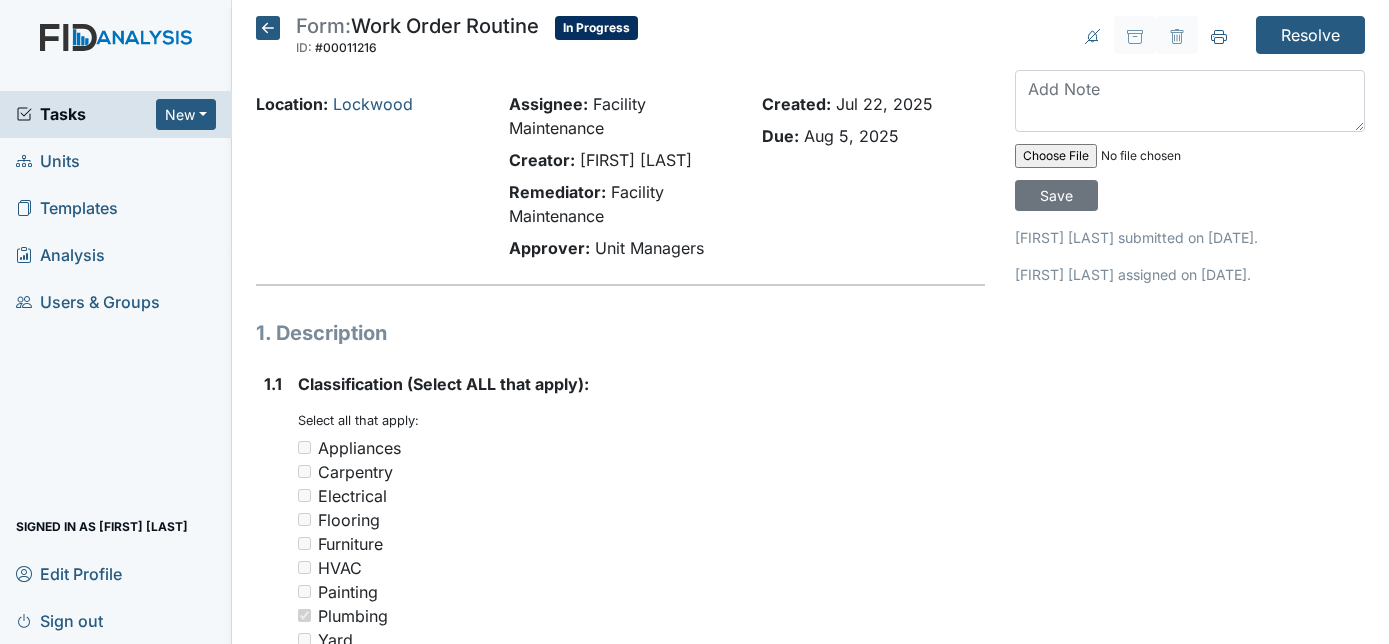 scroll, scrollTop: 0, scrollLeft: 0, axis: both 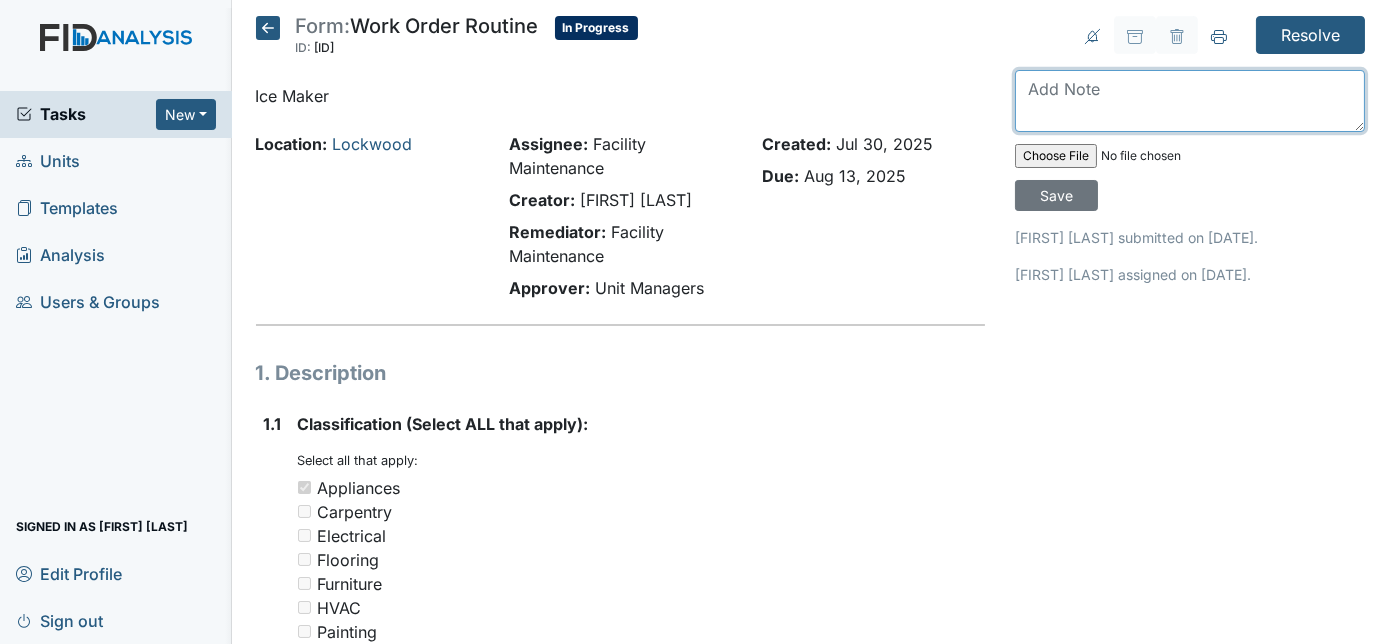 click at bounding box center (1190, 101) 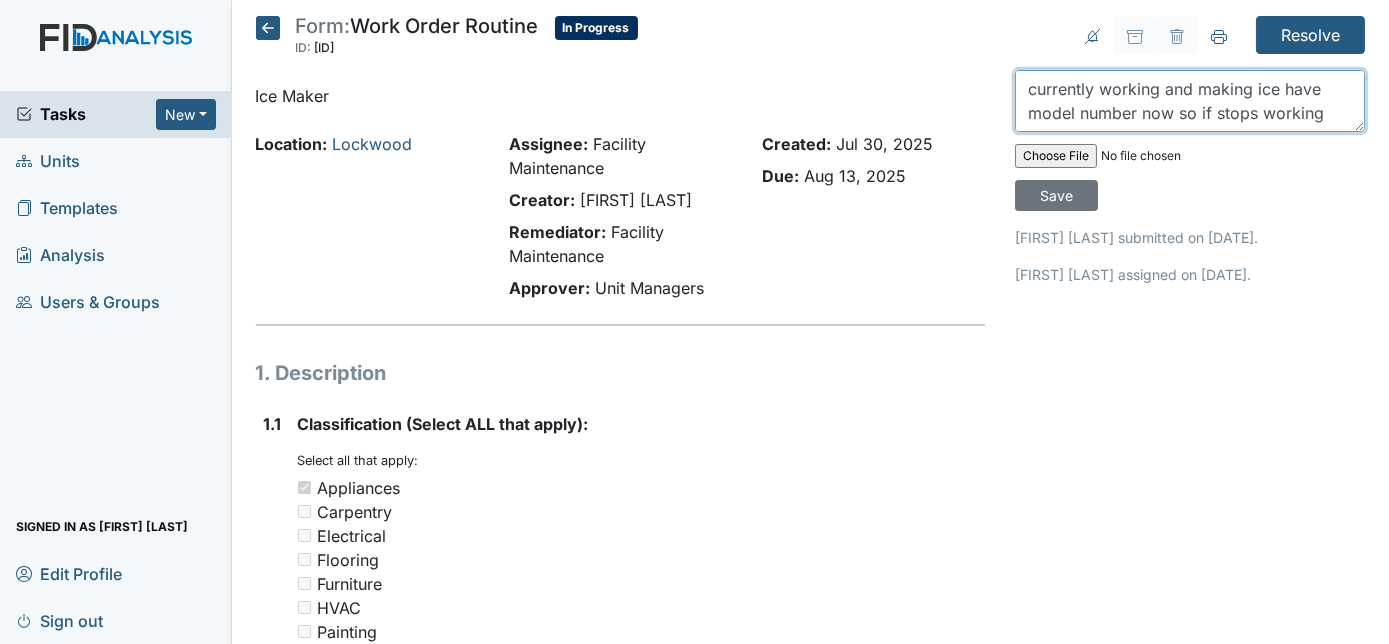 scroll, scrollTop: 15, scrollLeft: 0, axis: vertical 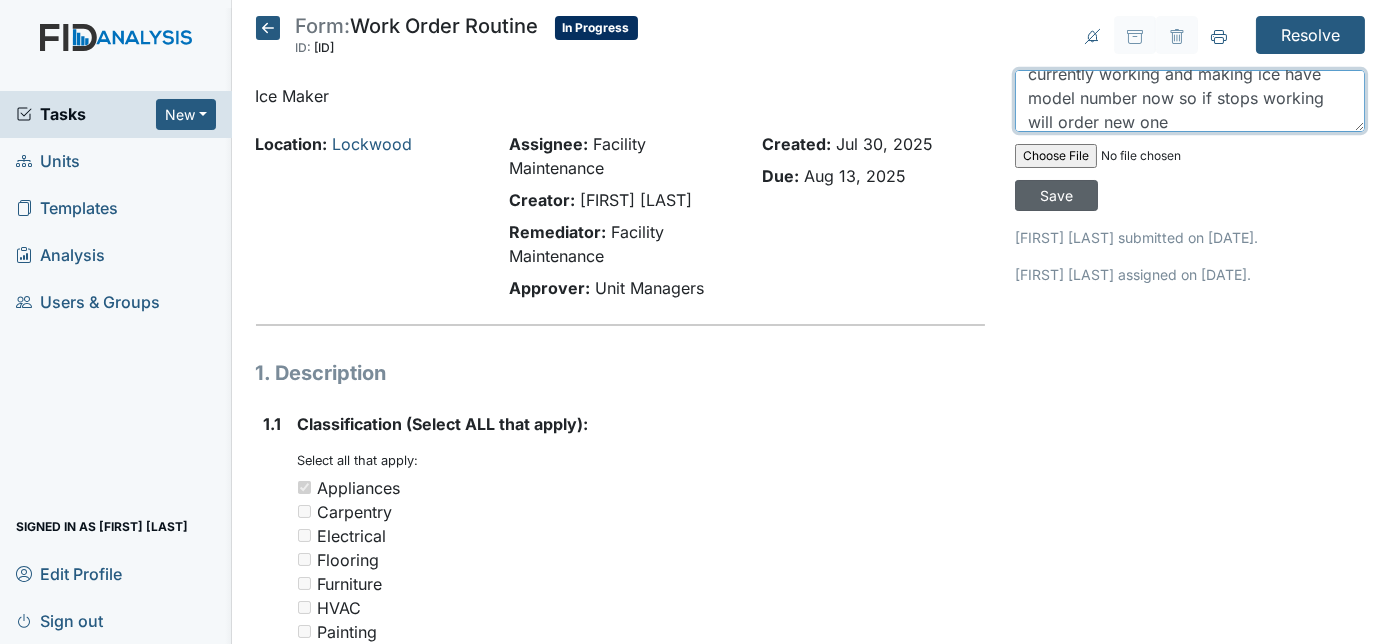 type on "currently working and making ice have model number now so if stops working will order new one" 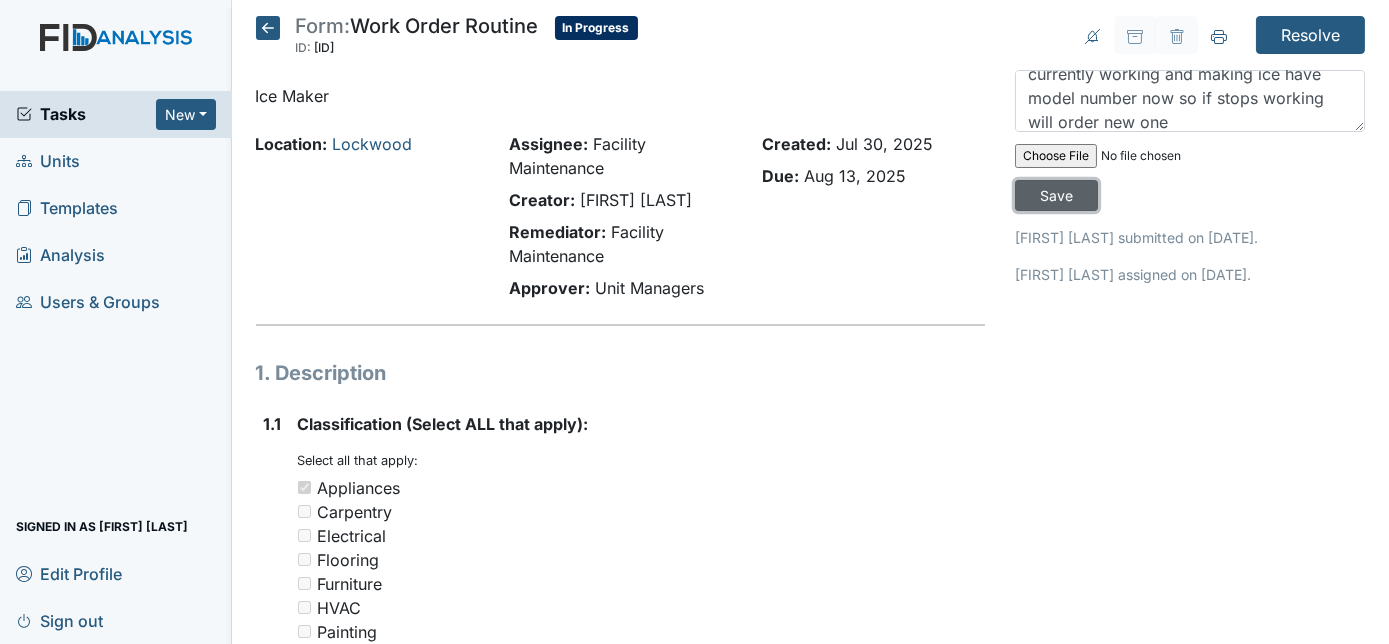 click on "Save" at bounding box center (1056, 195) 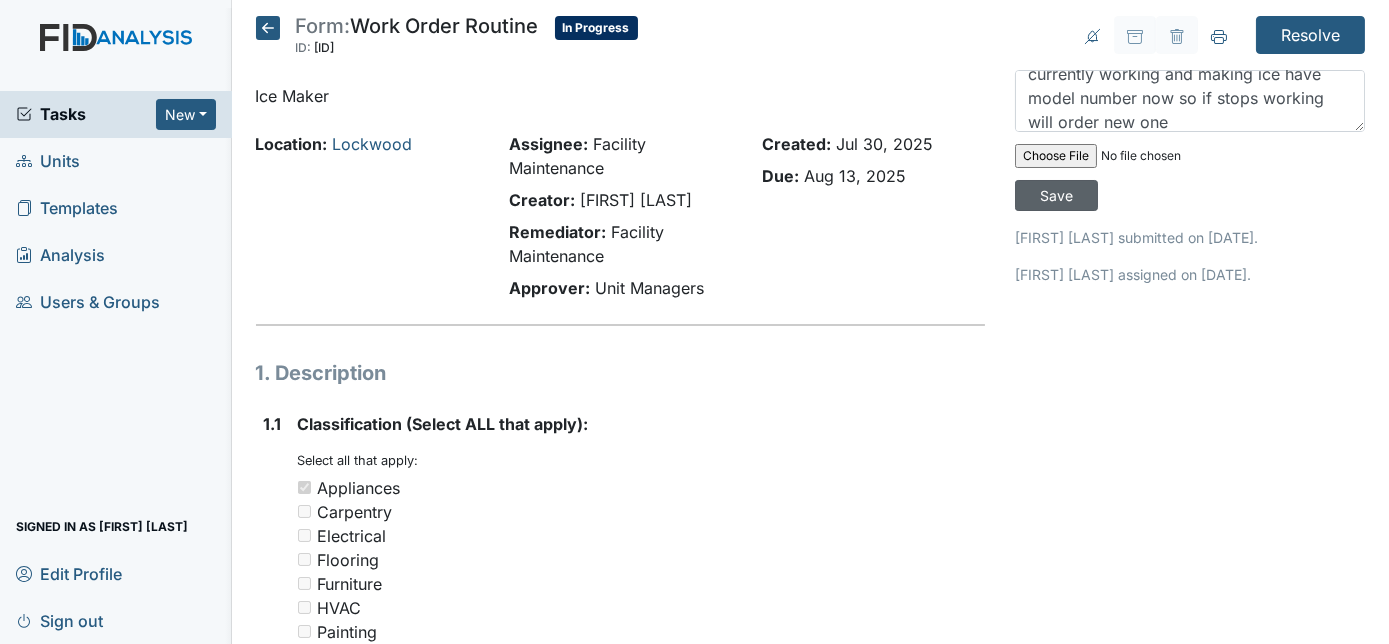 type 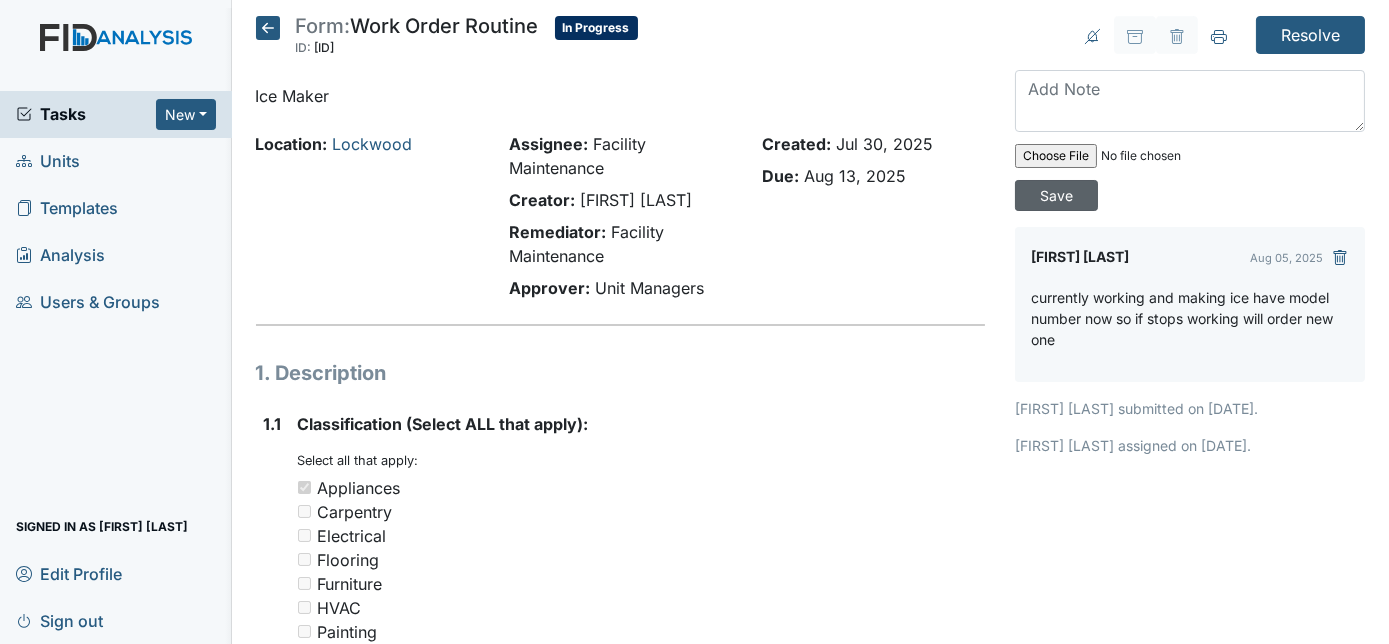 scroll, scrollTop: 0, scrollLeft: 0, axis: both 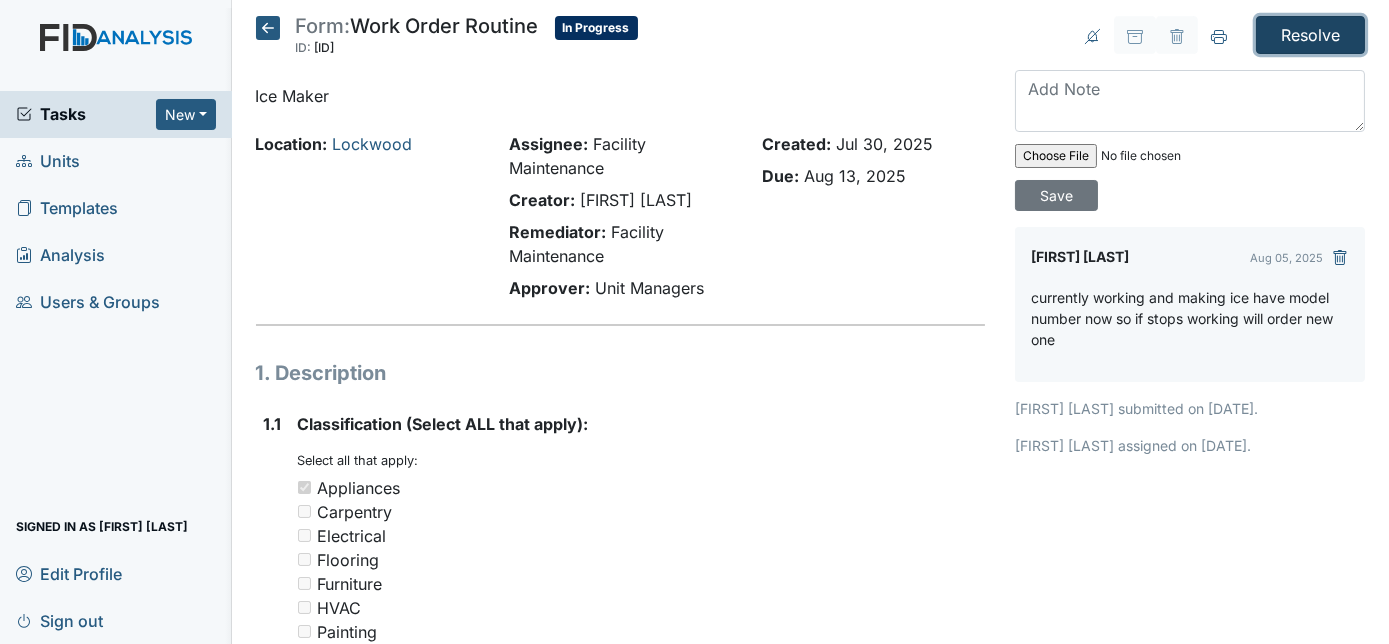 click on "Resolve" at bounding box center [1310, 35] 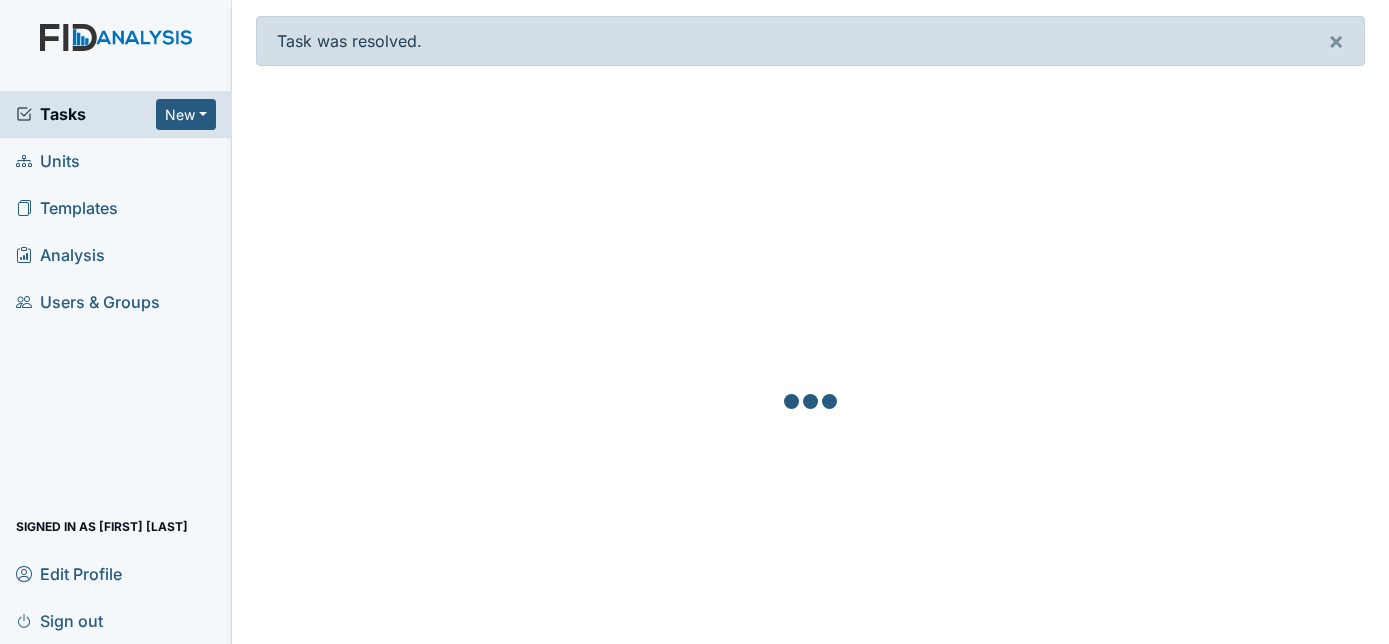 scroll, scrollTop: 0, scrollLeft: 0, axis: both 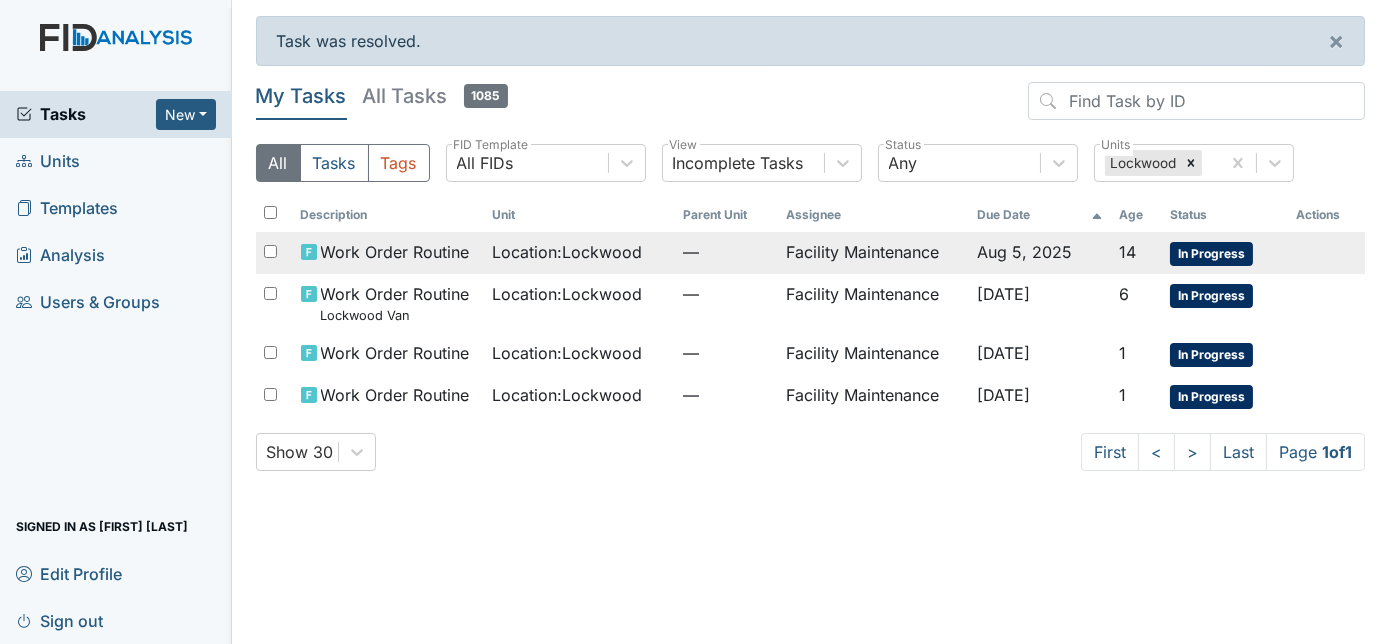 click on "Facility Maintenance" at bounding box center [874, 253] 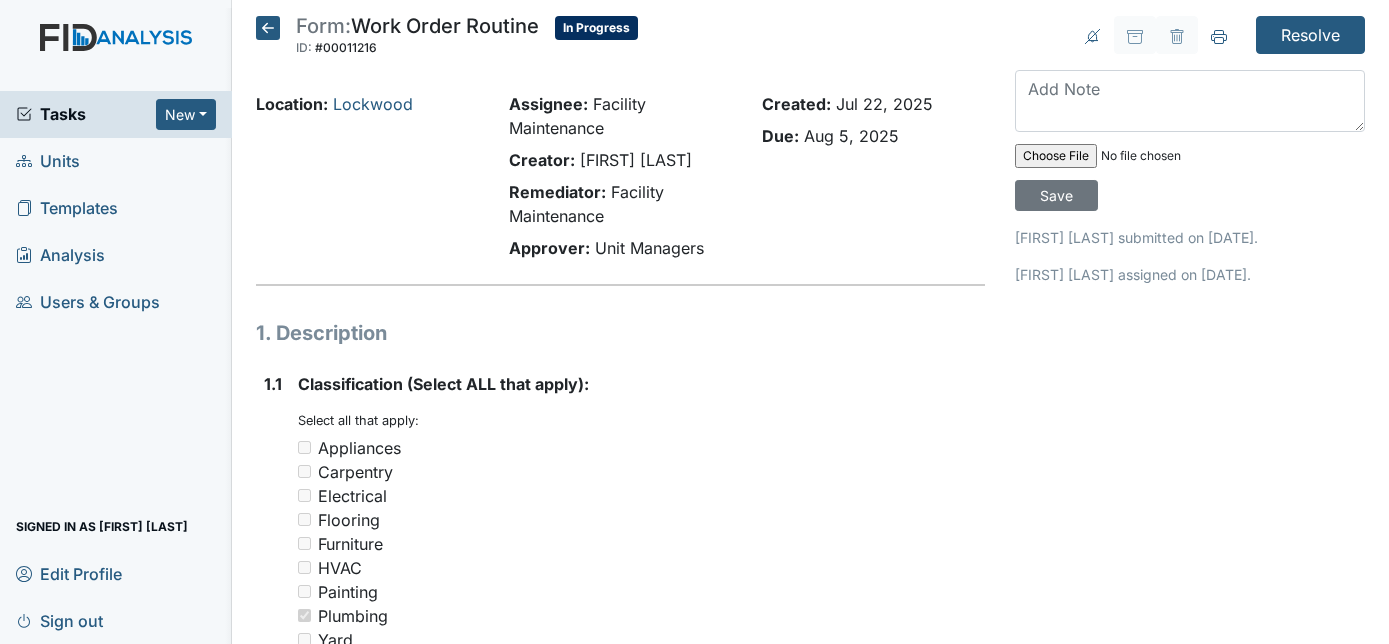 scroll, scrollTop: 0, scrollLeft: 0, axis: both 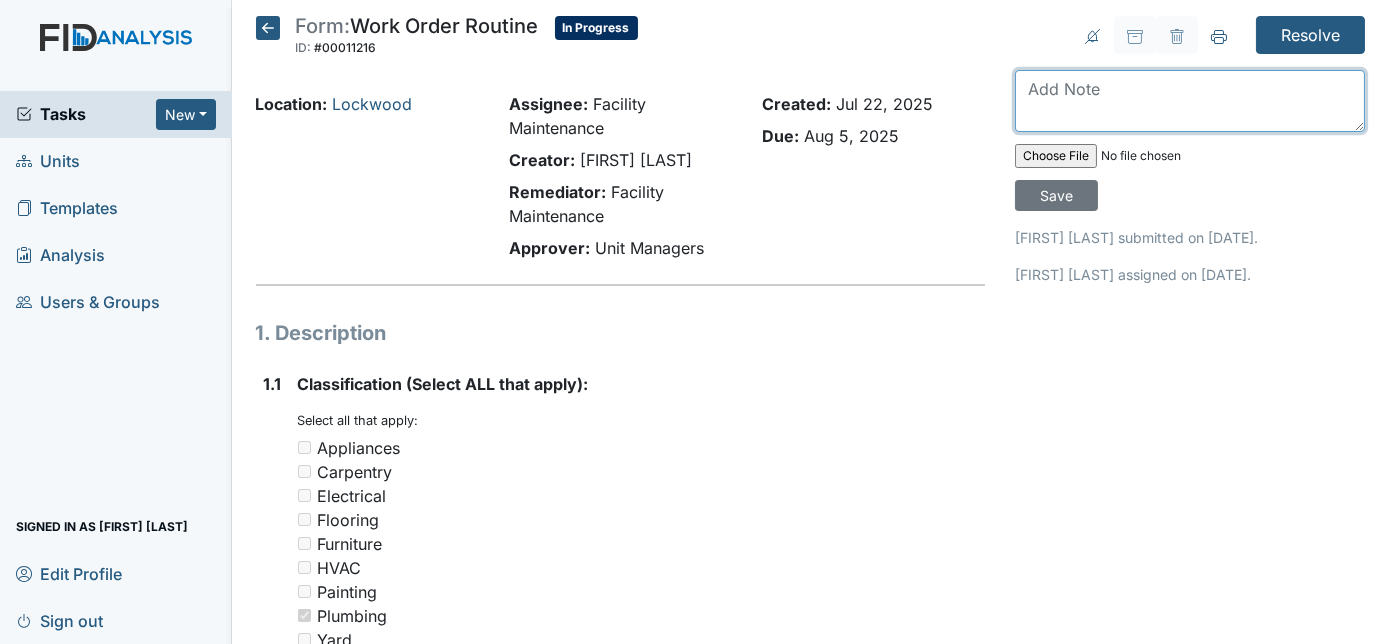 click at bounding box center [1190, 101] 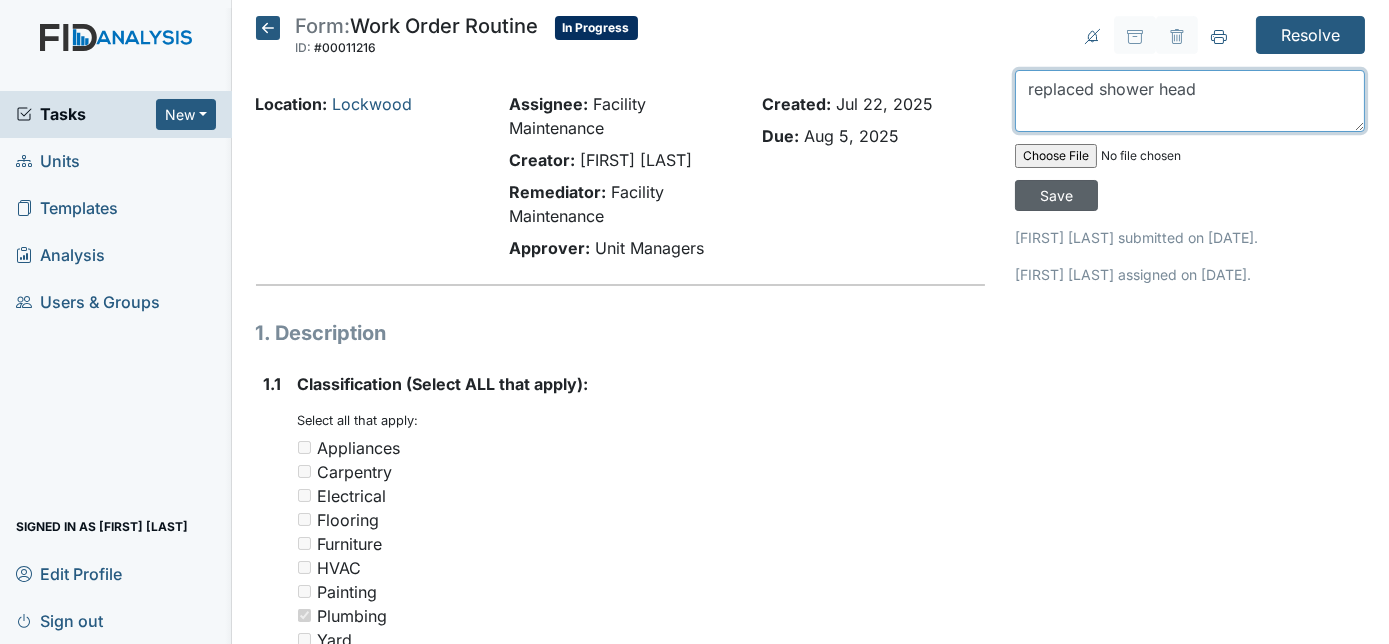 type on "replaced shower head" 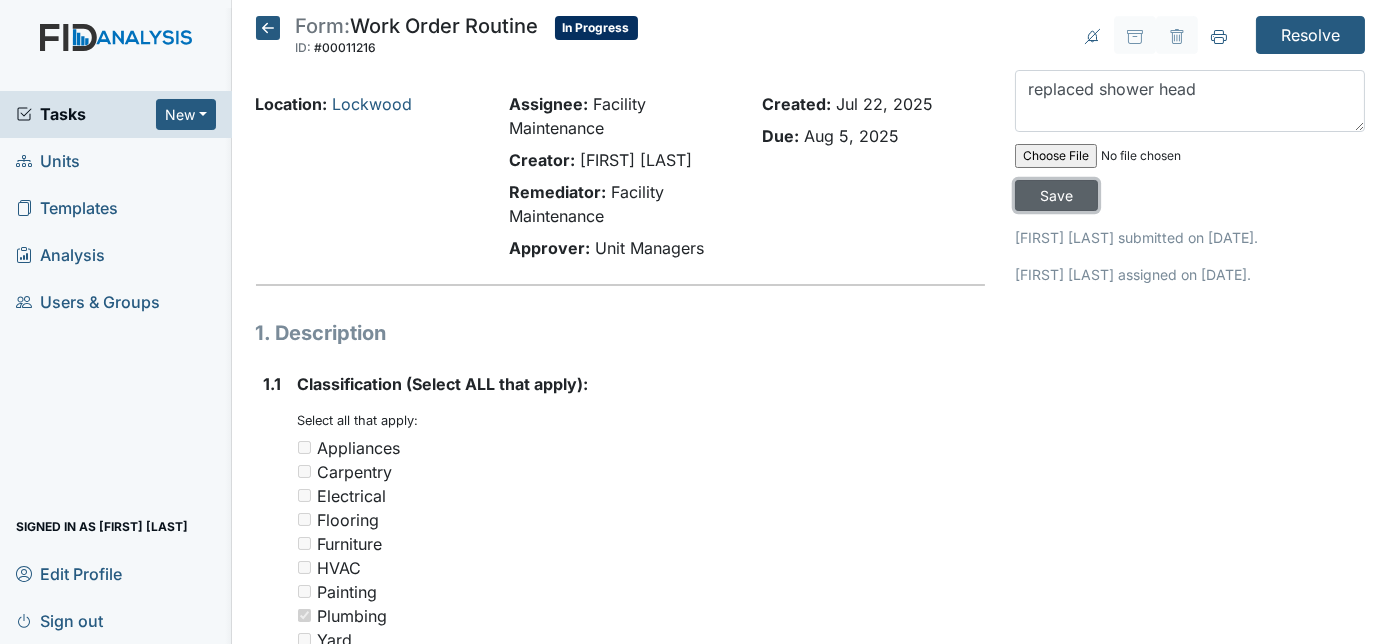 click on "Save" at bounding box center [1056, 195] 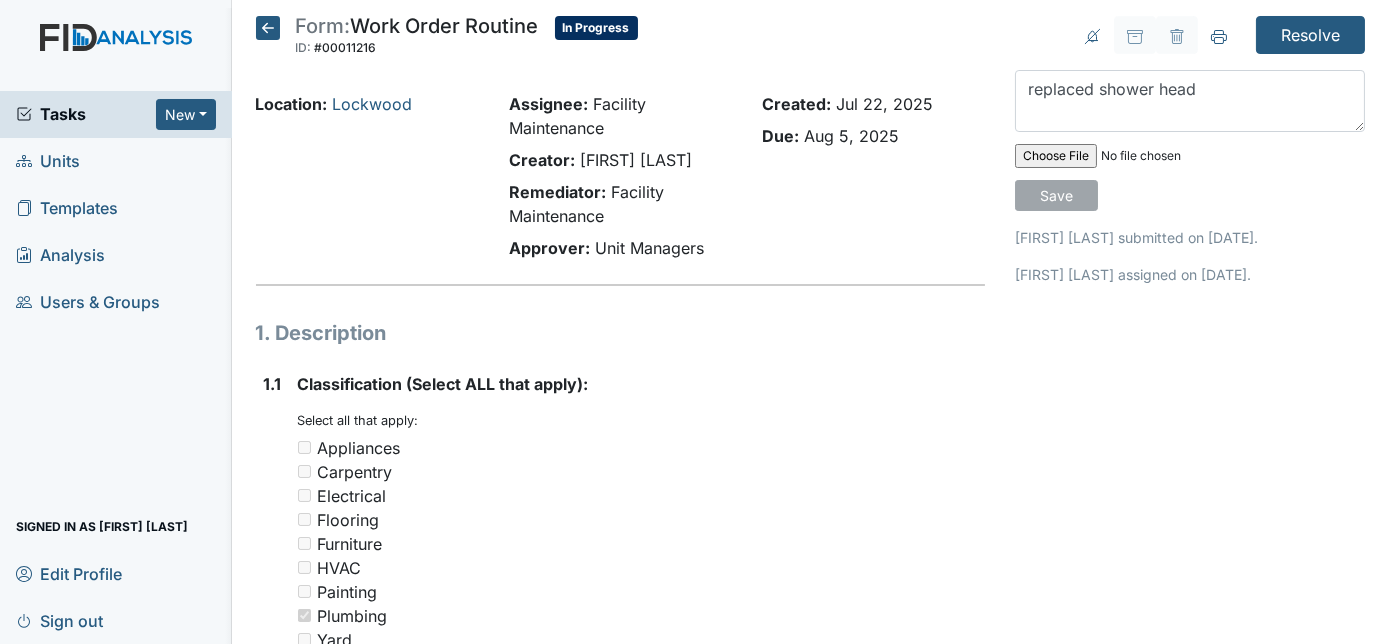 type 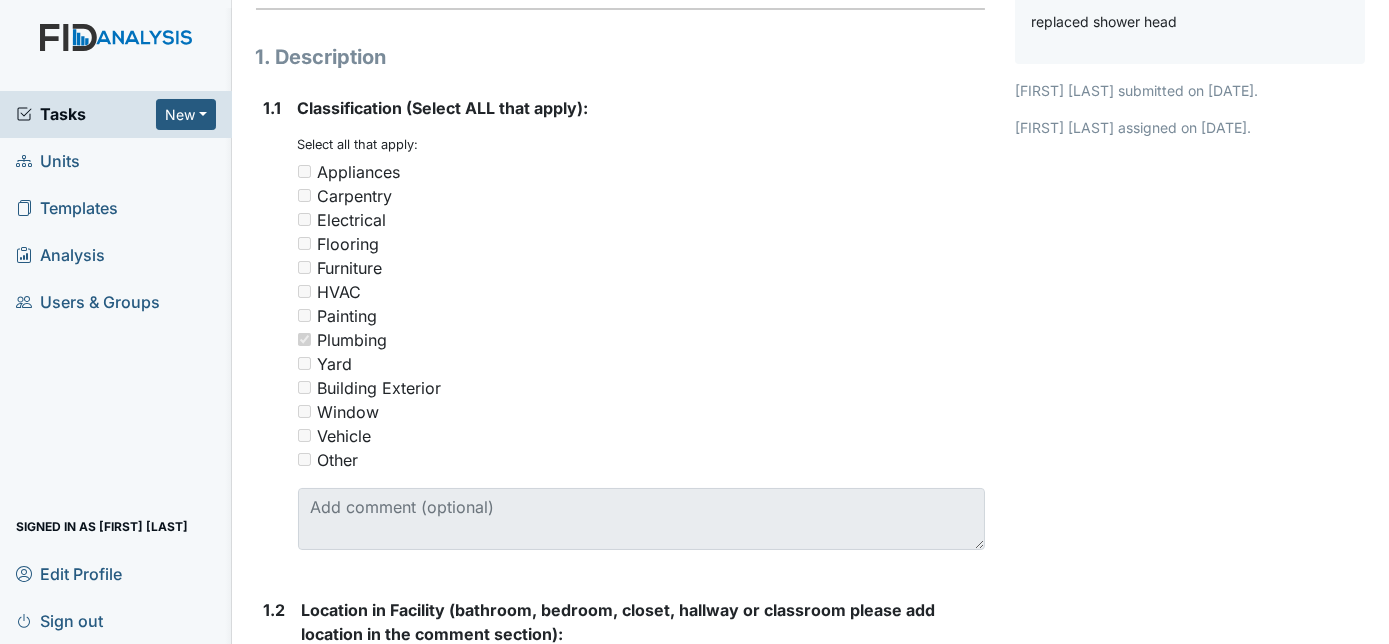 scroll, scrollTop: 0, scrollLeft: 0, axis: both 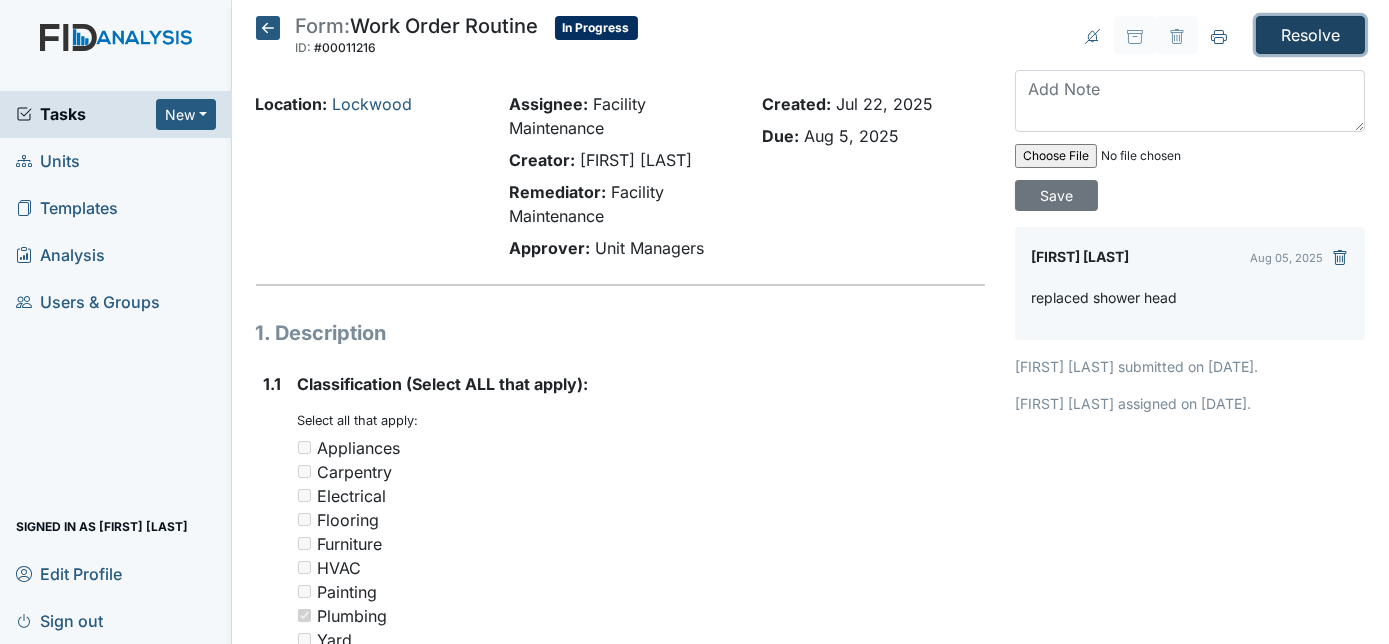 click on "Resolve" at bounding box center (1310, 35) 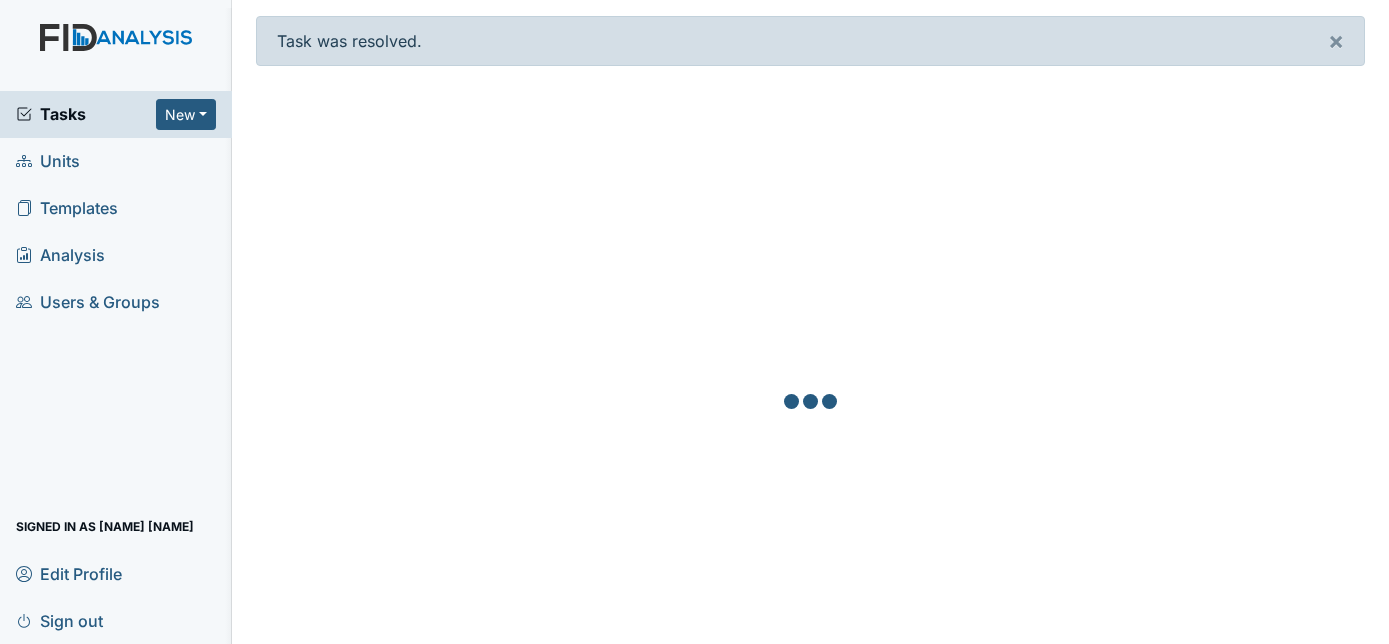 scroll, scrollTop: 0, scrollLeft: 0, axis: both 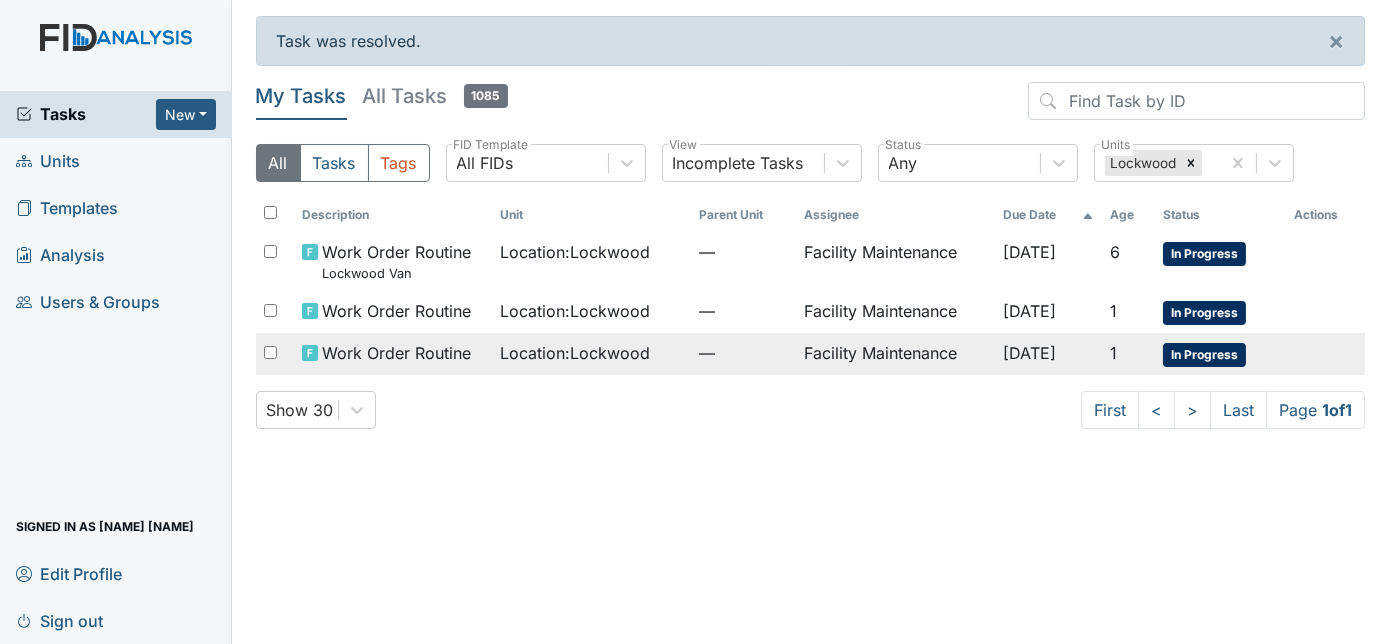click on "—" at bounding box center [744, 354] 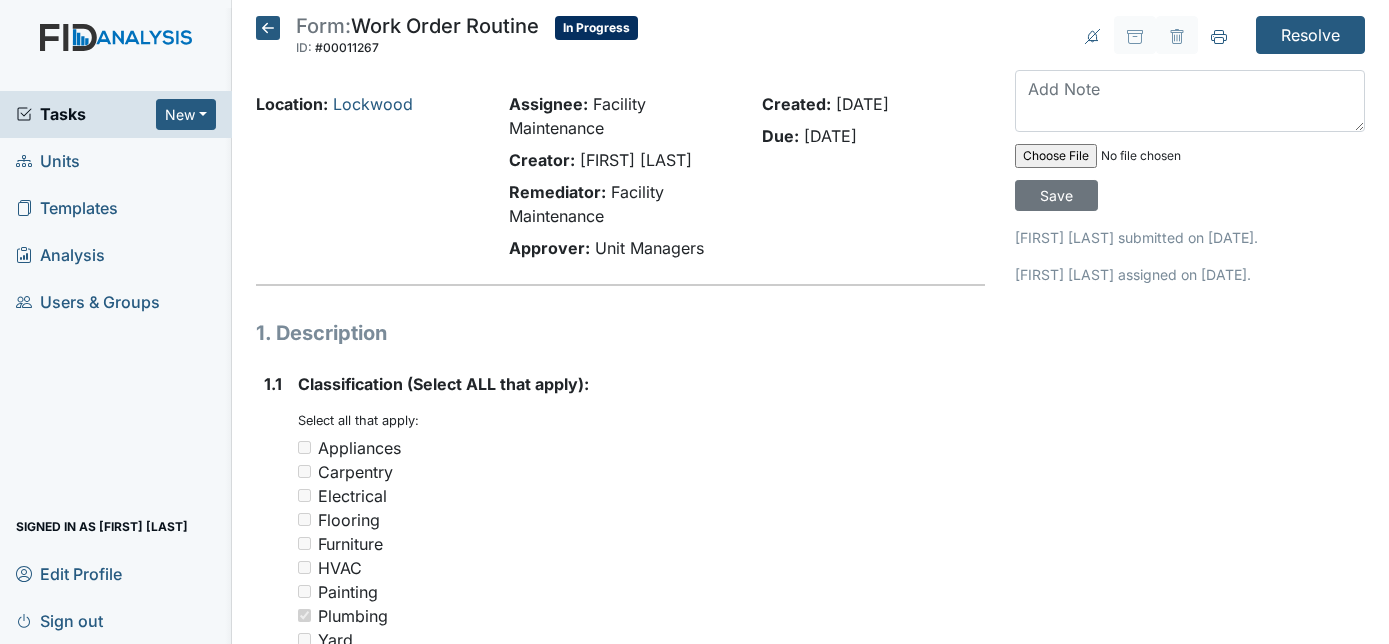 scroll, scrollTop: 0, scrollLeft: 0, axis: both 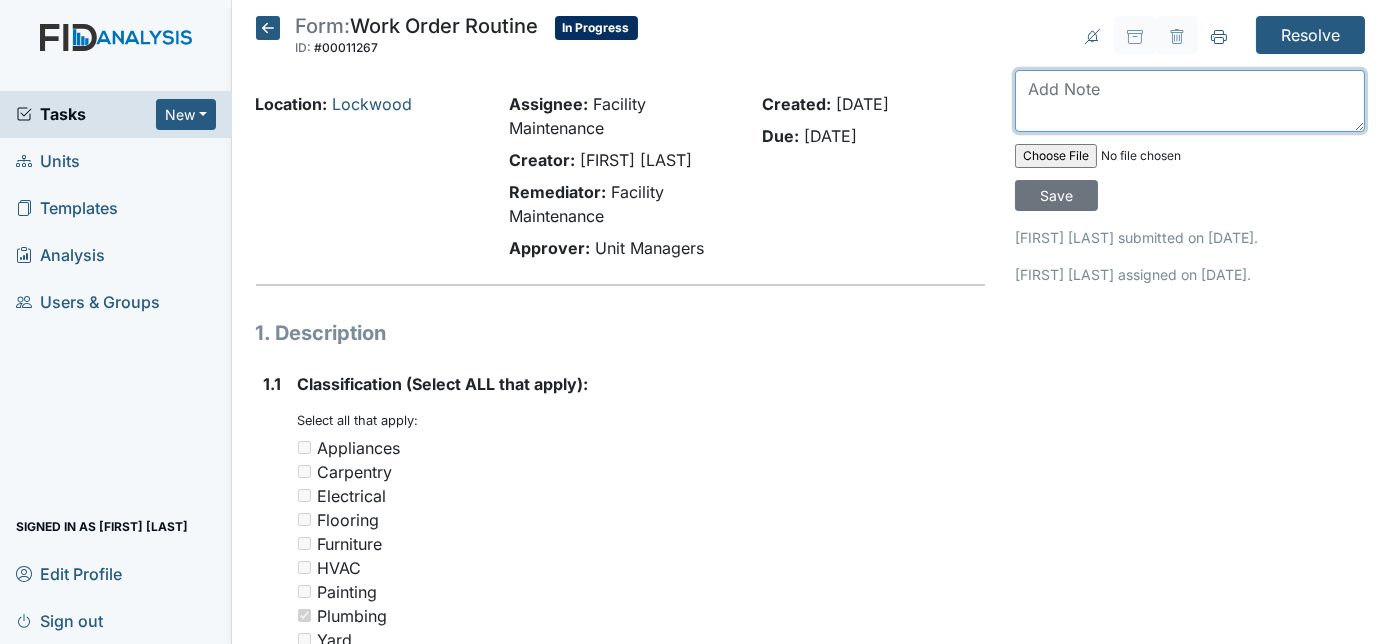click at bounding box center (1190, 101) 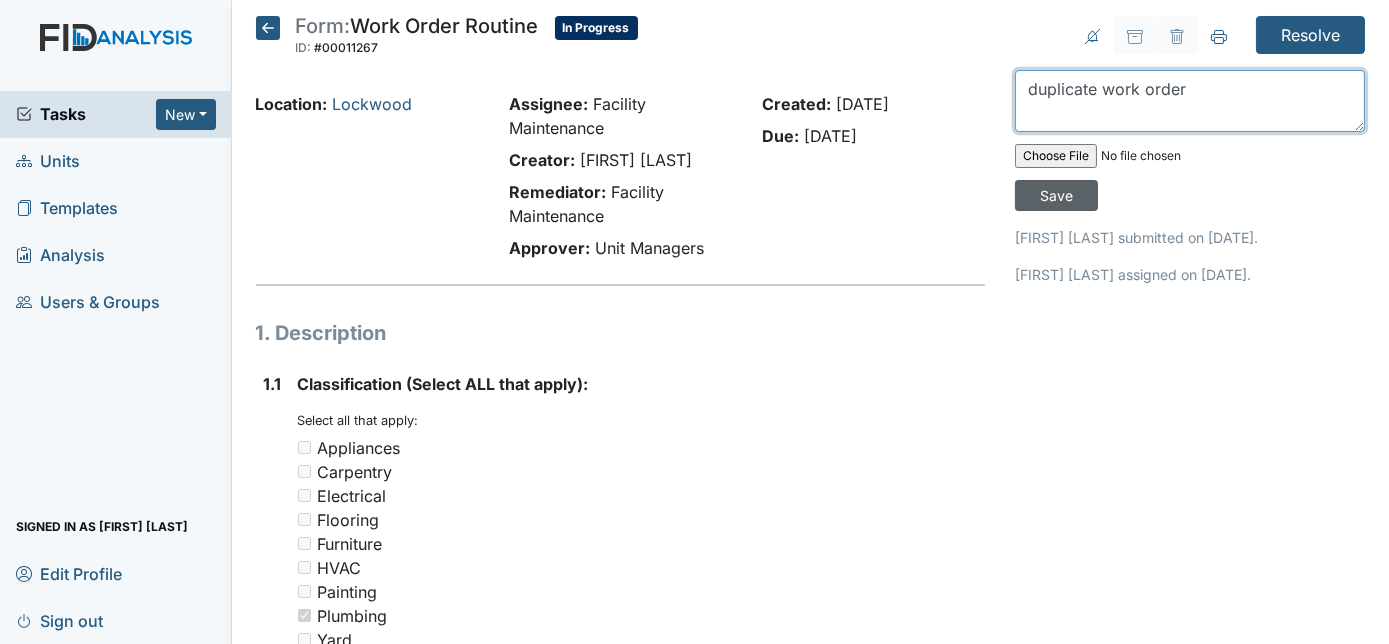 type on "duplicate work order" 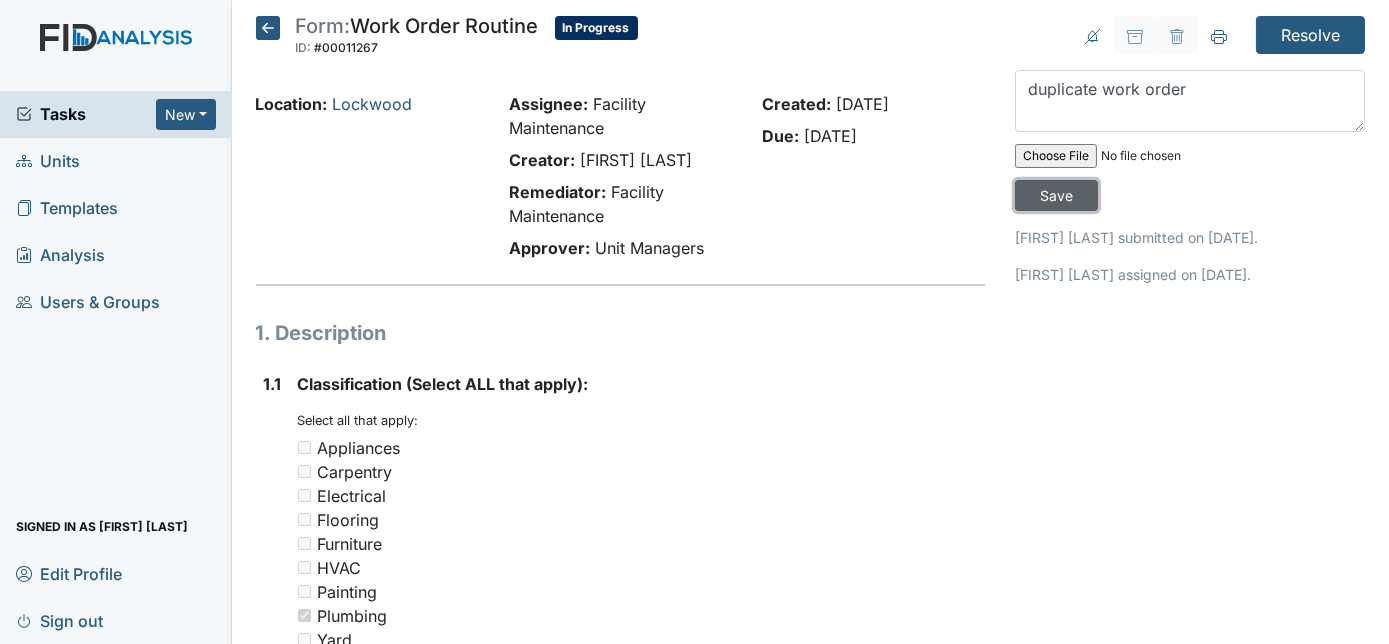 click on "Save" at bounding box center (1056, 195) 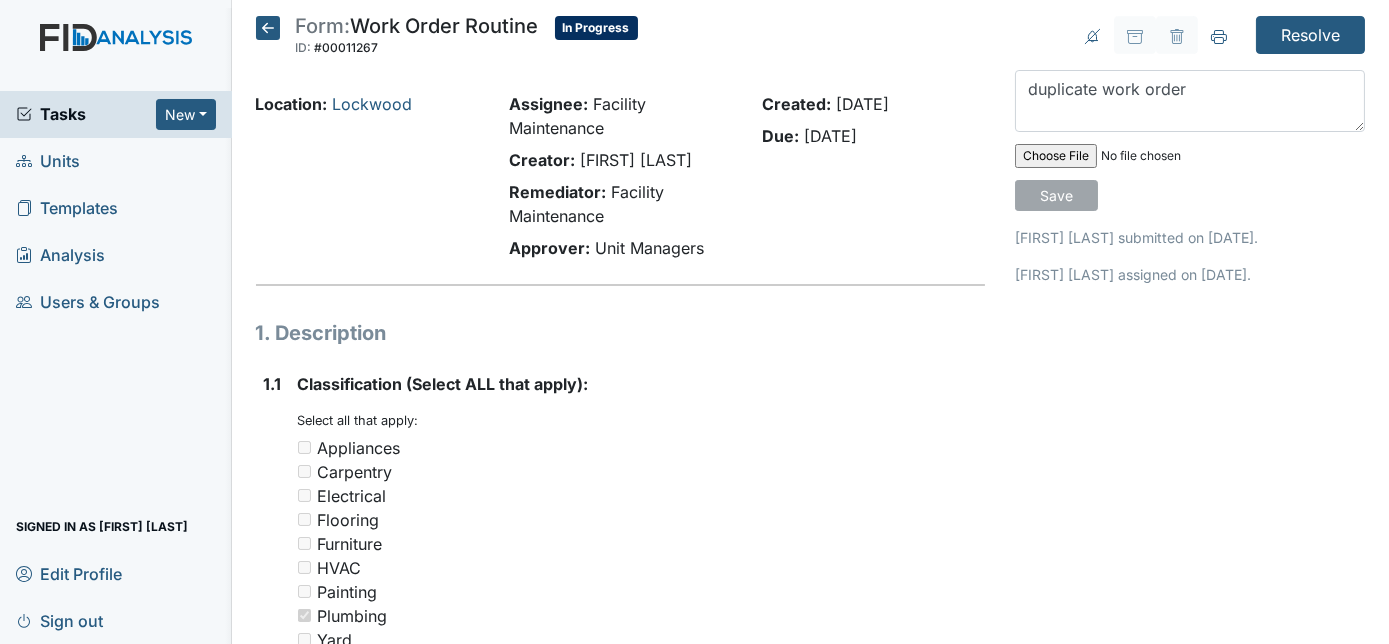 type 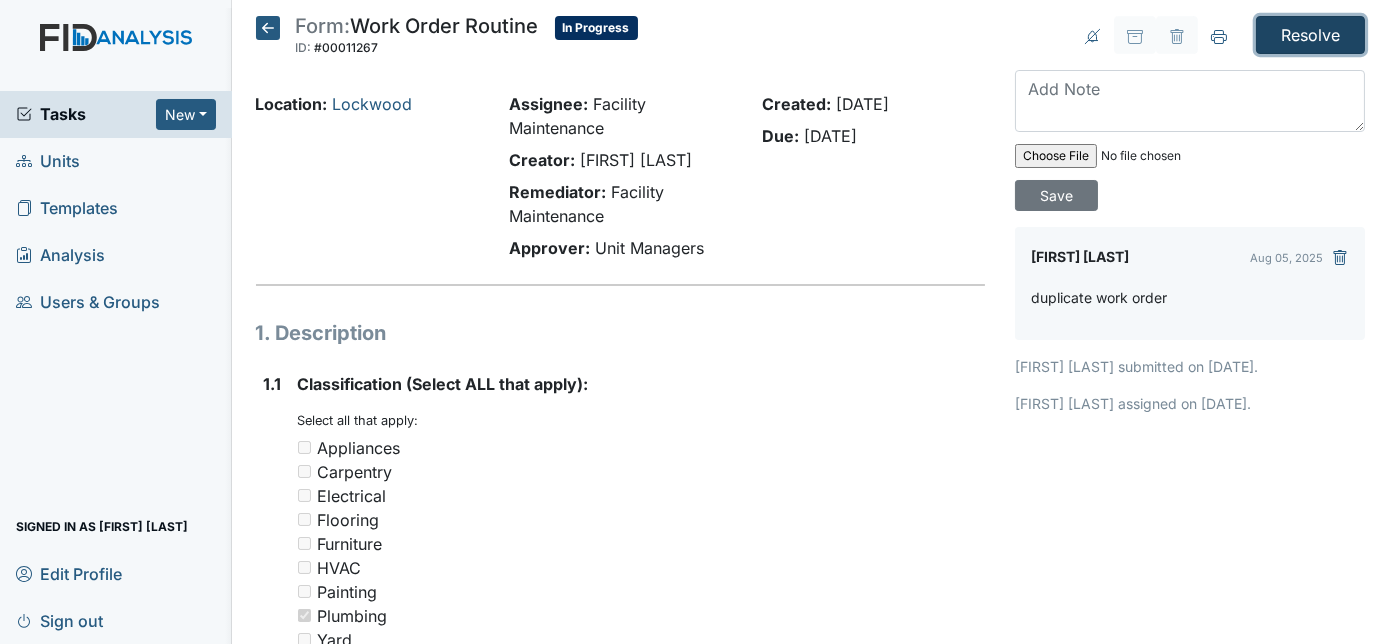 click on "Resolve" at bounding box center [1310, 35] 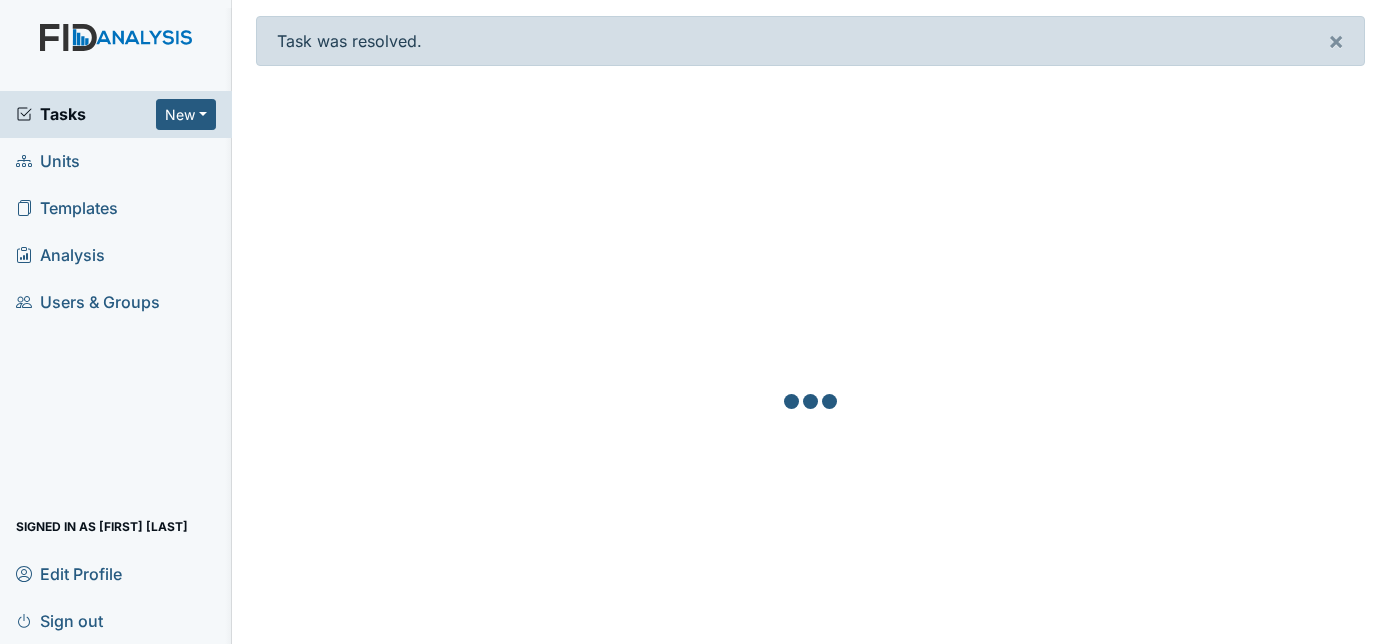 scroll, scrollTop: 0, scrollLeft: 0, axis: both 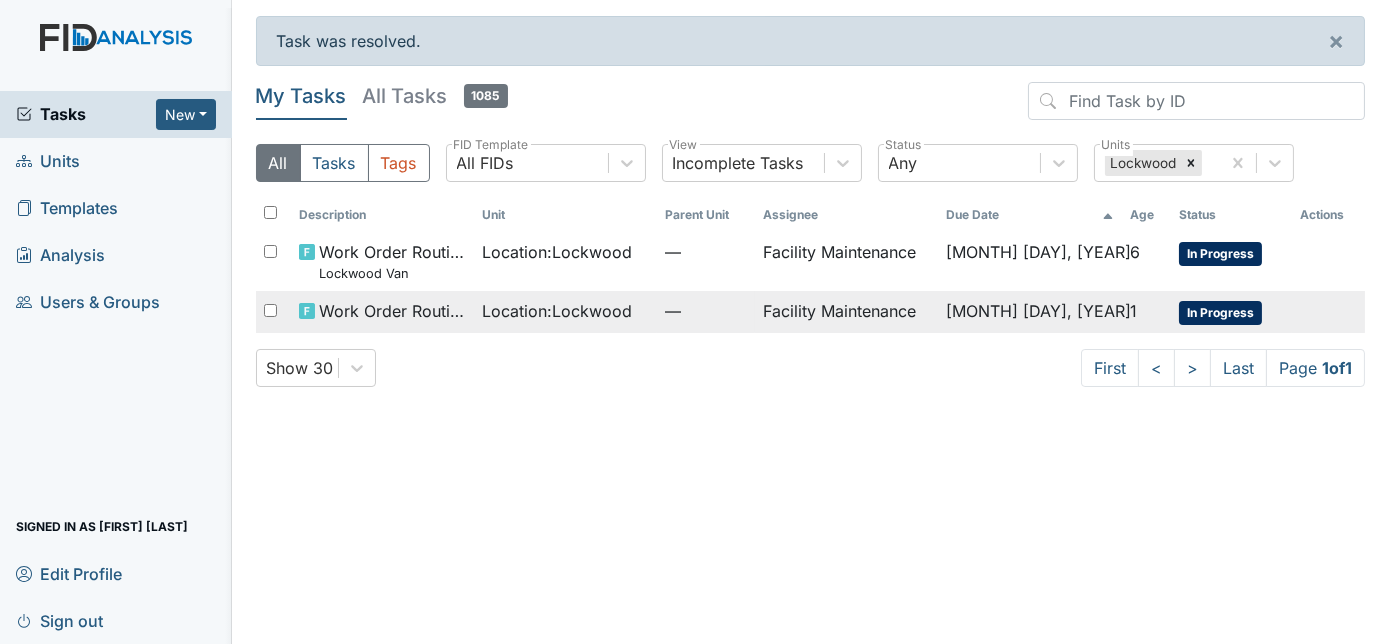 click on "Facility Maintenance" at bounding box center (846, 312) 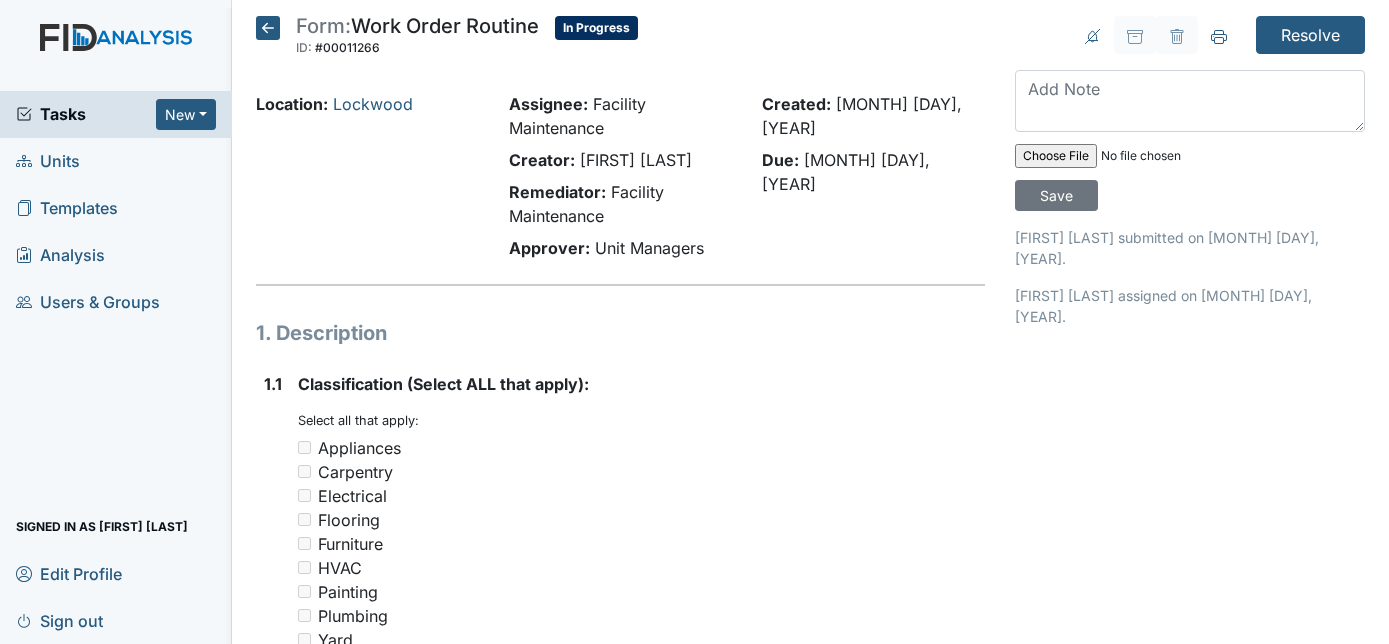 scroll, scrollTop: 0, scrollLeft: 0, axis: both 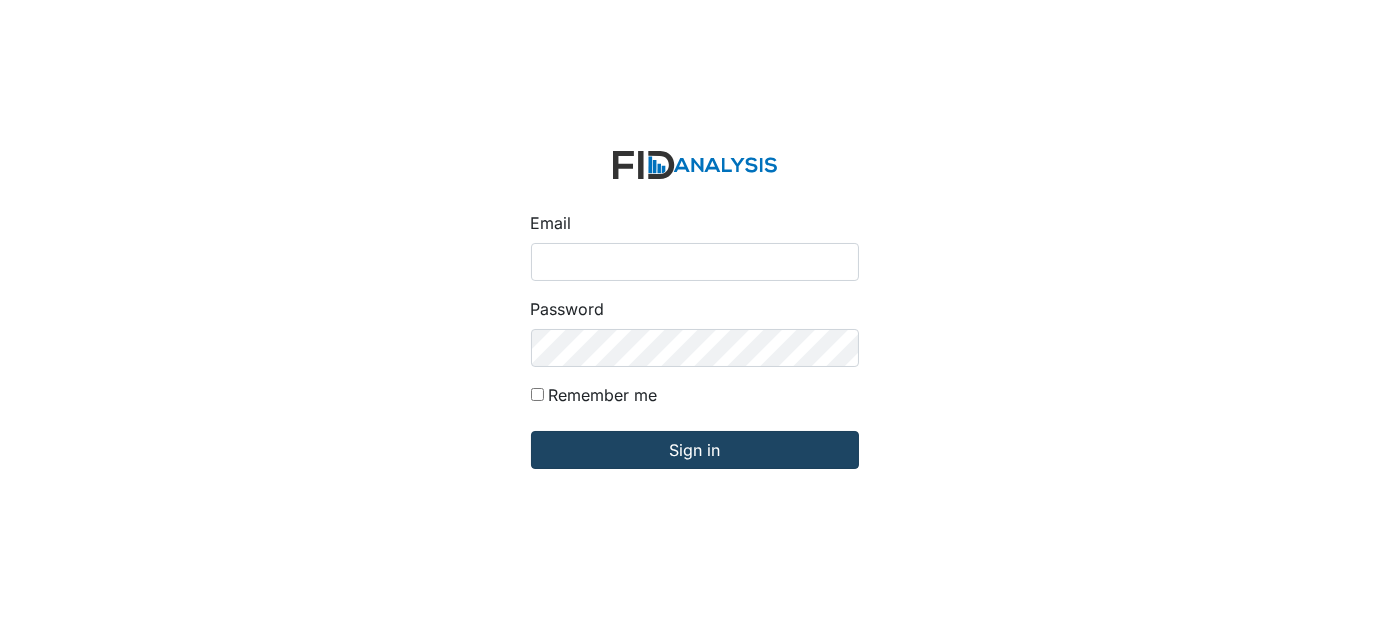 type on "[EMAIL]" 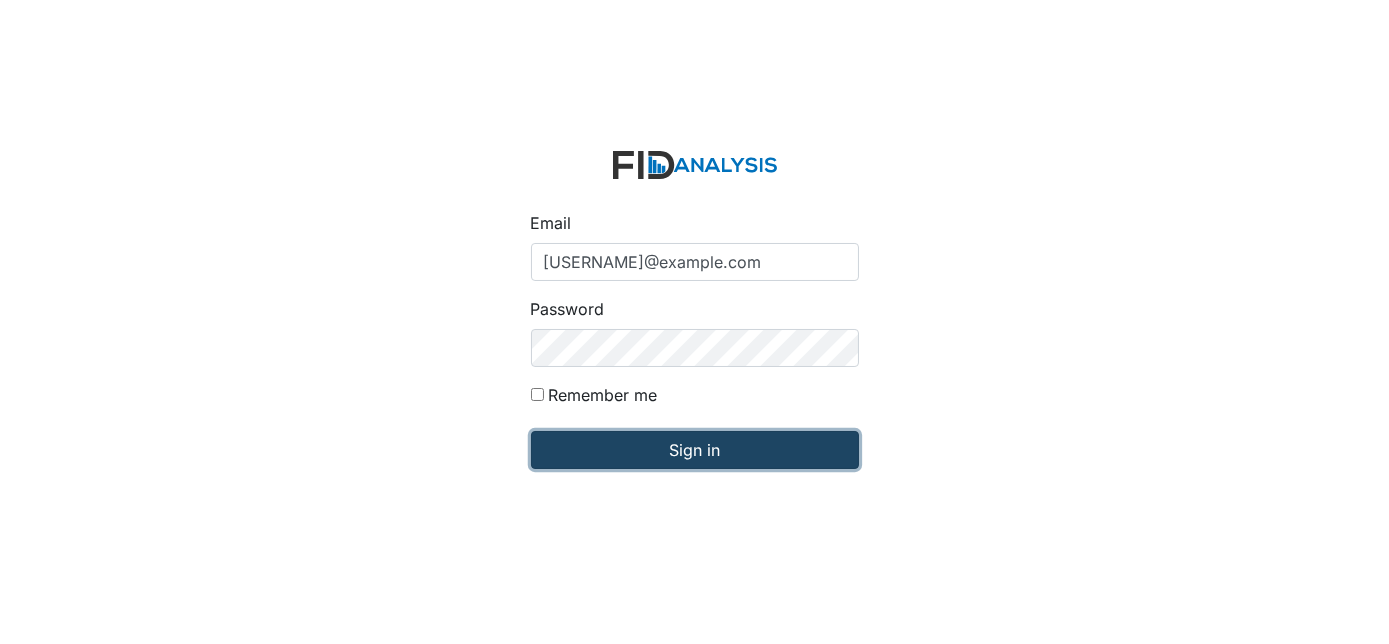 click on "Sign in" at bounding box center [695, 450] 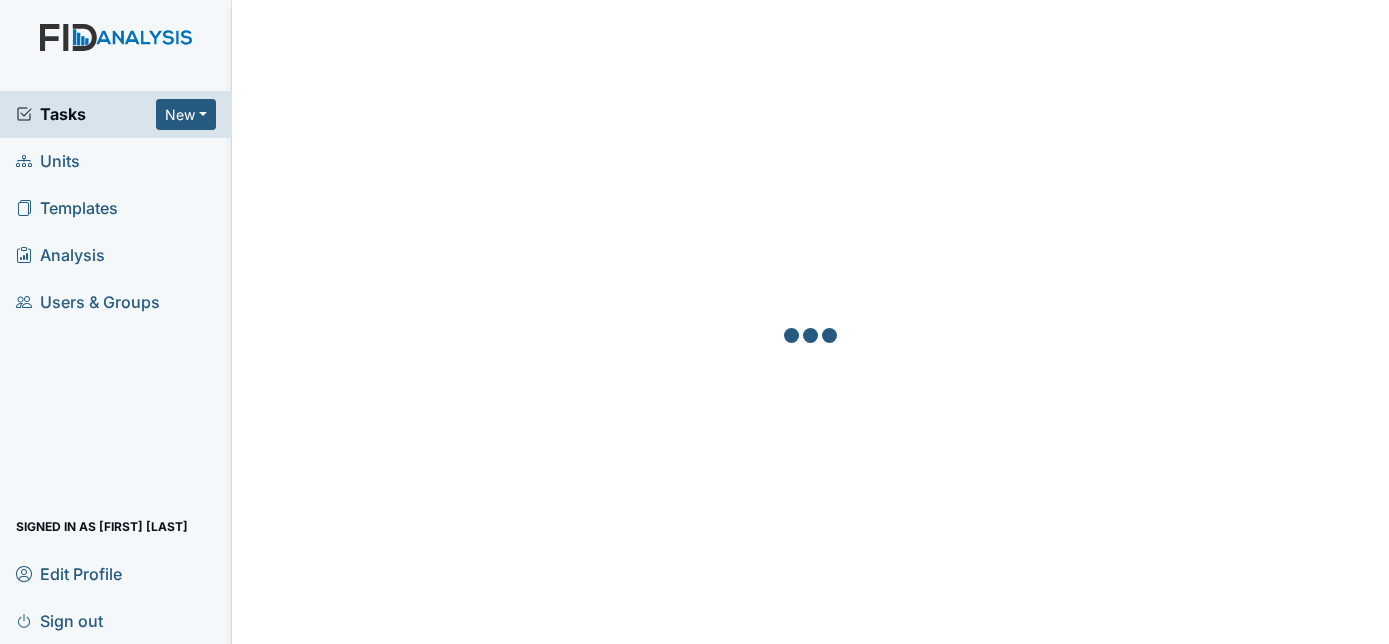 scroll, scrollTop: 0, scrollLeft: 0, axis: both 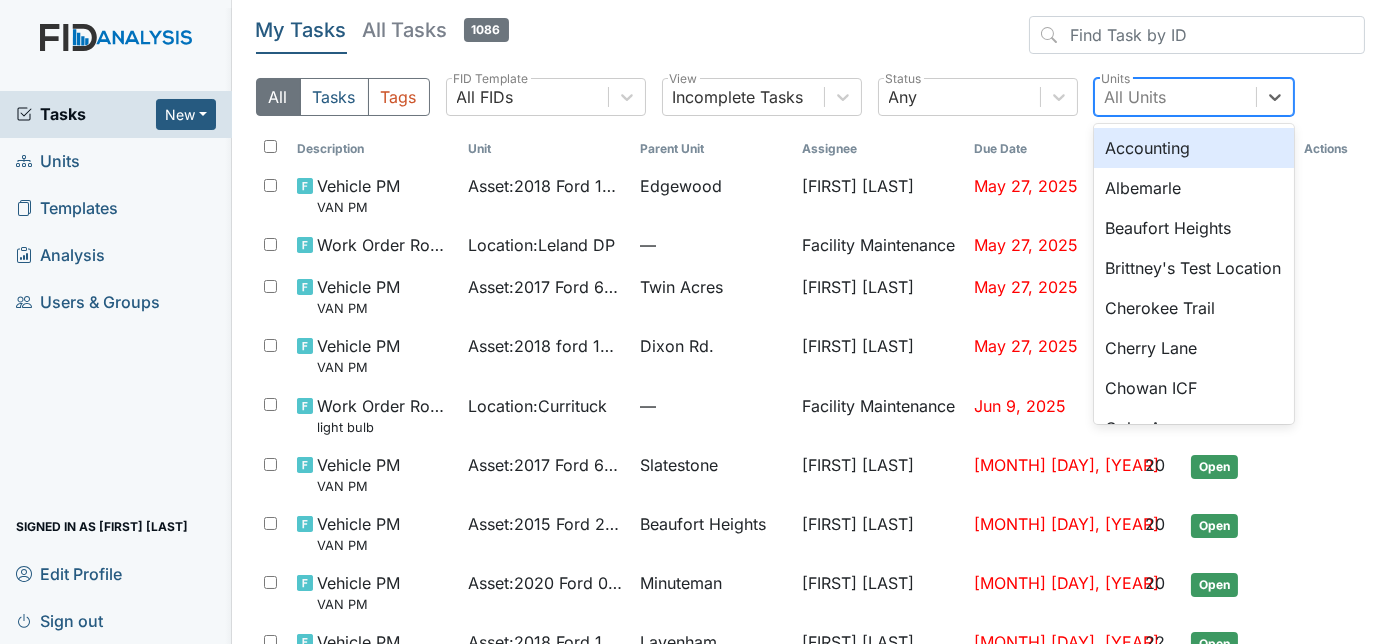 click on "All Units" at bounding box center [1136, 97] 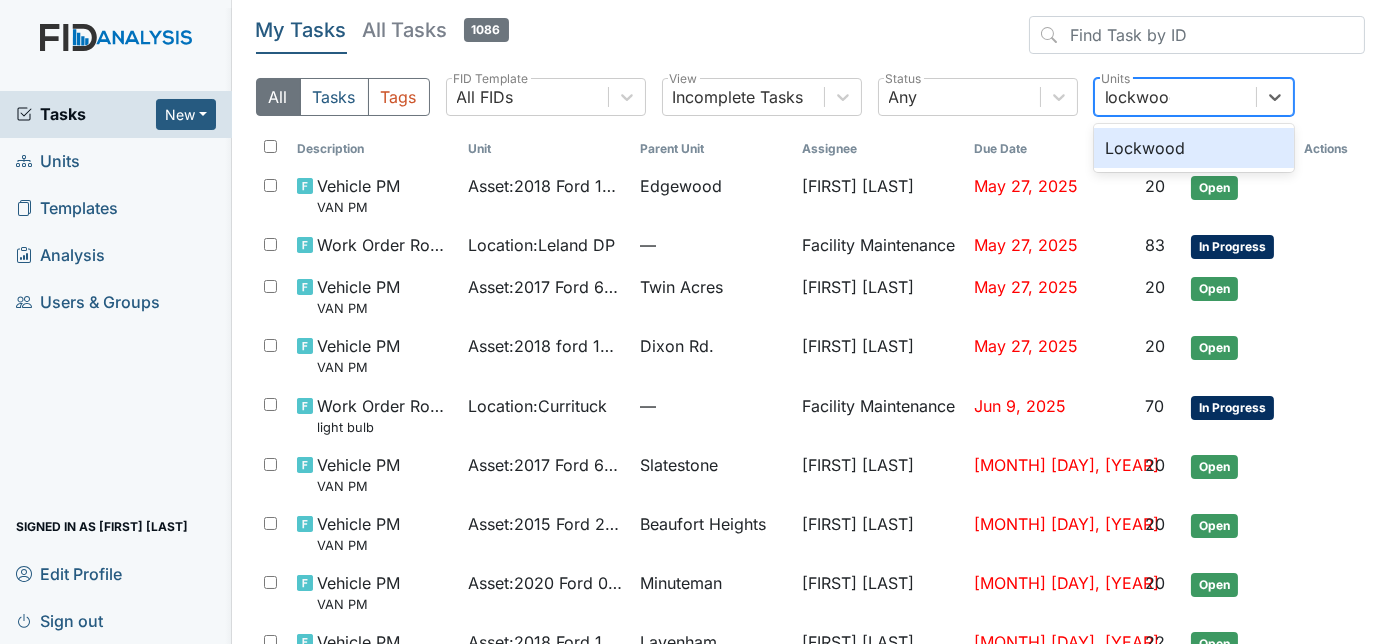 type on "lockwood" 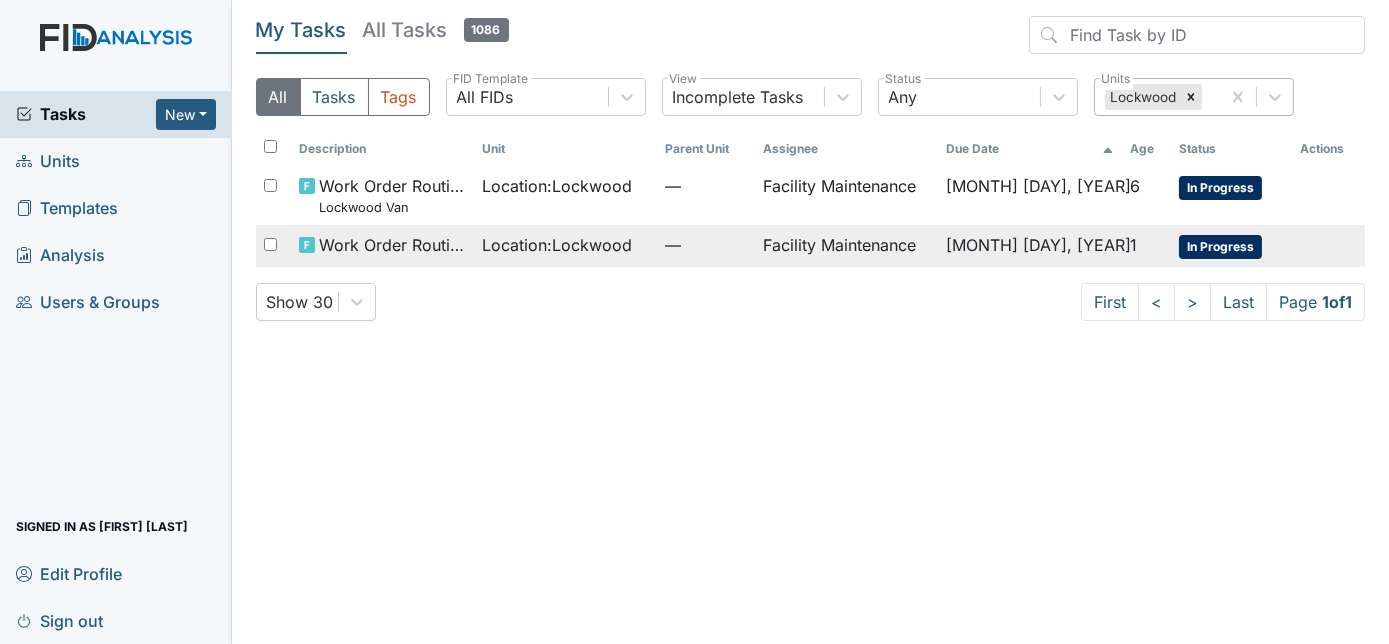 click on "Facility Maintenance" at bounding box center (846, 246) 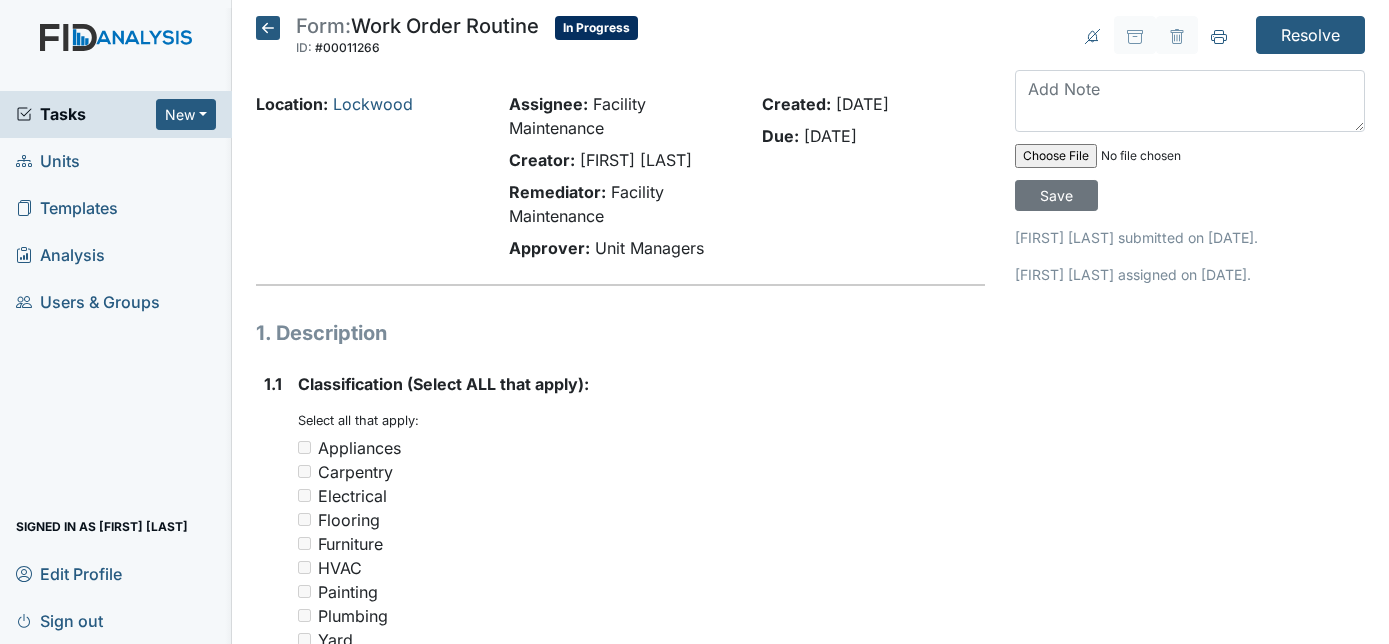 scroll, scrollTop: 0, scrollLeft: 0, axis: both 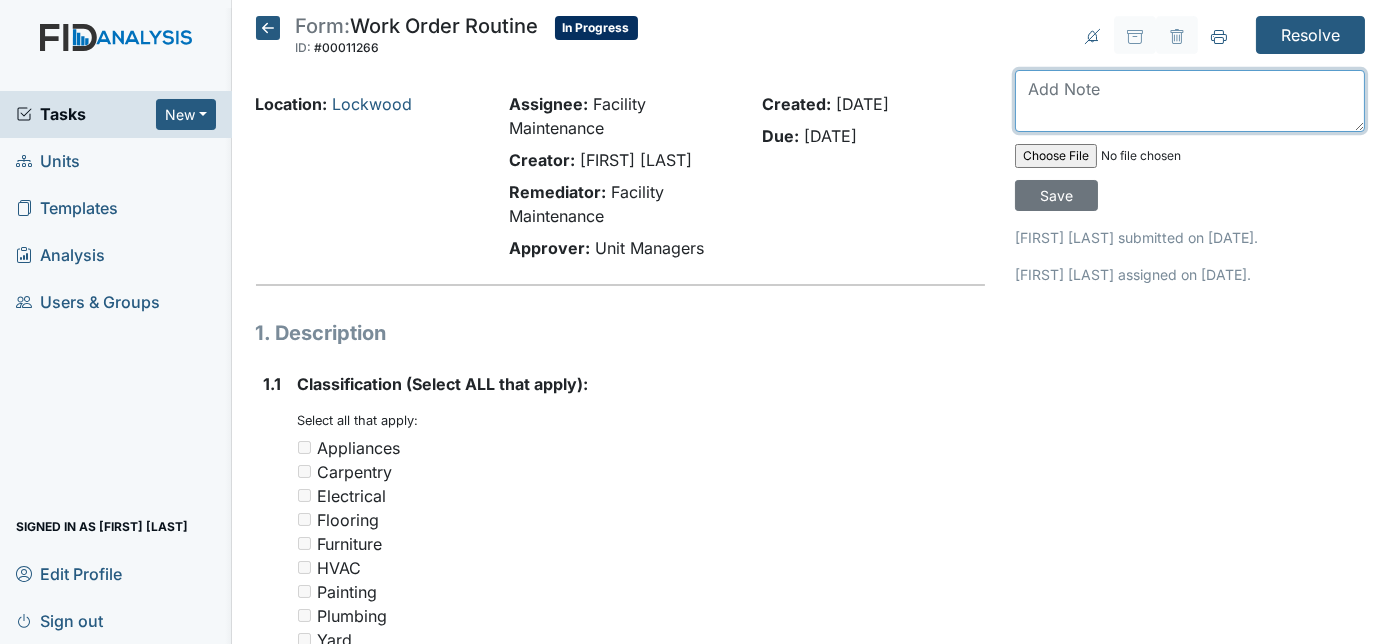 click at bounding box center (1190, 101) 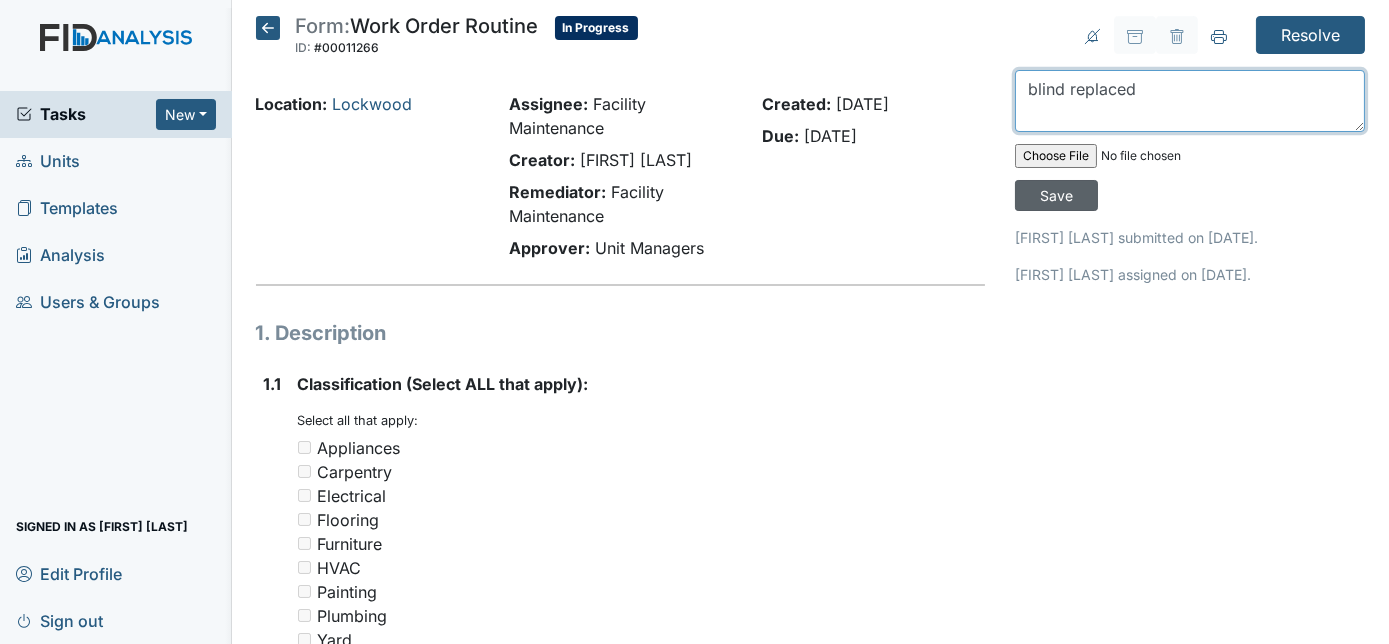 type on "blind replaced" 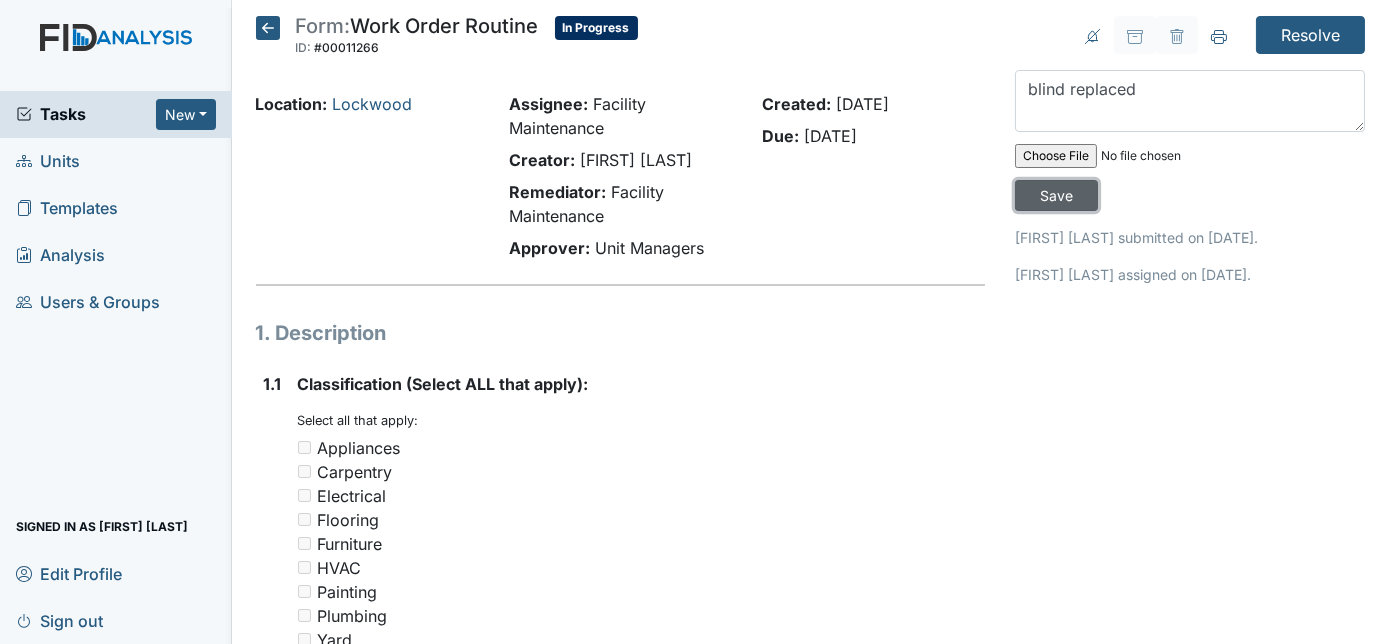 click on "Save" at bounding box center (1056, 195) 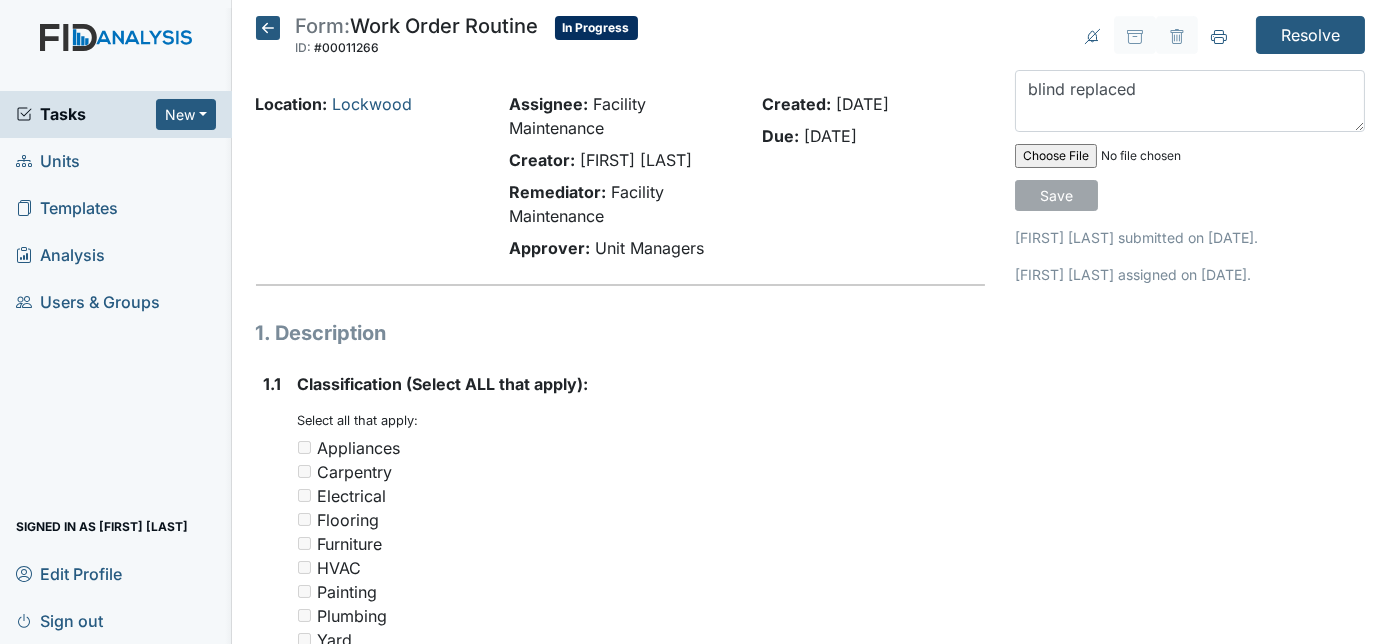 type 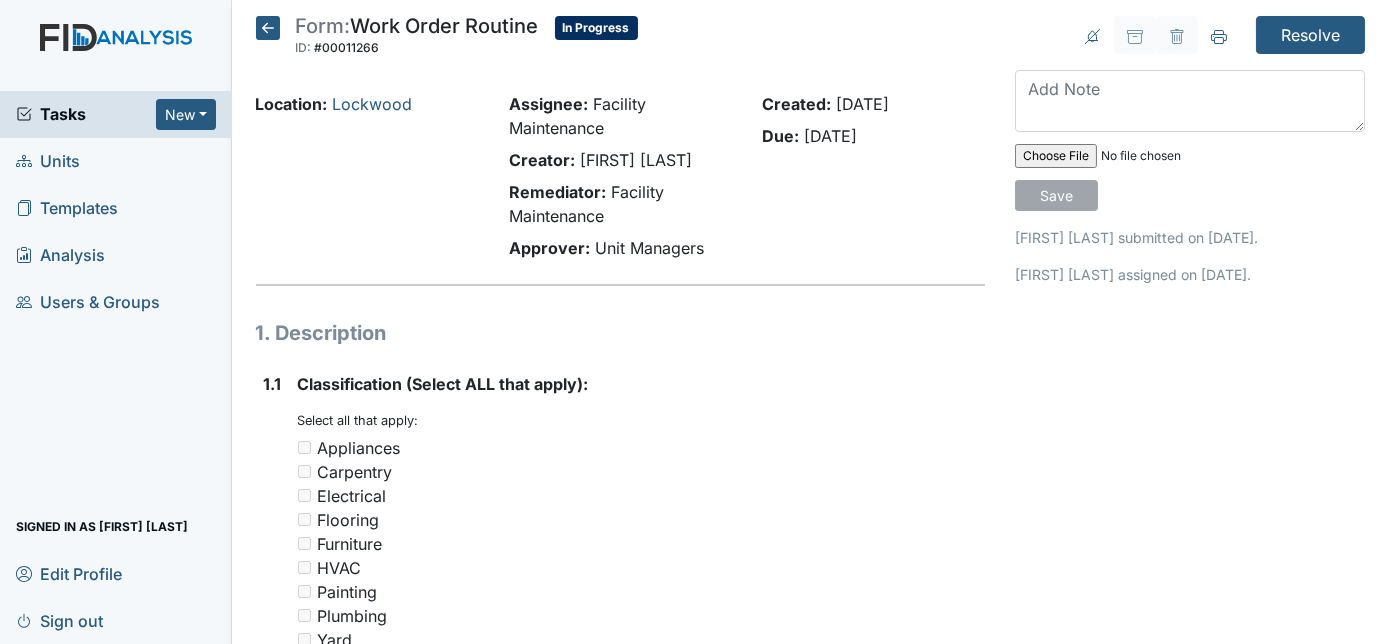 type 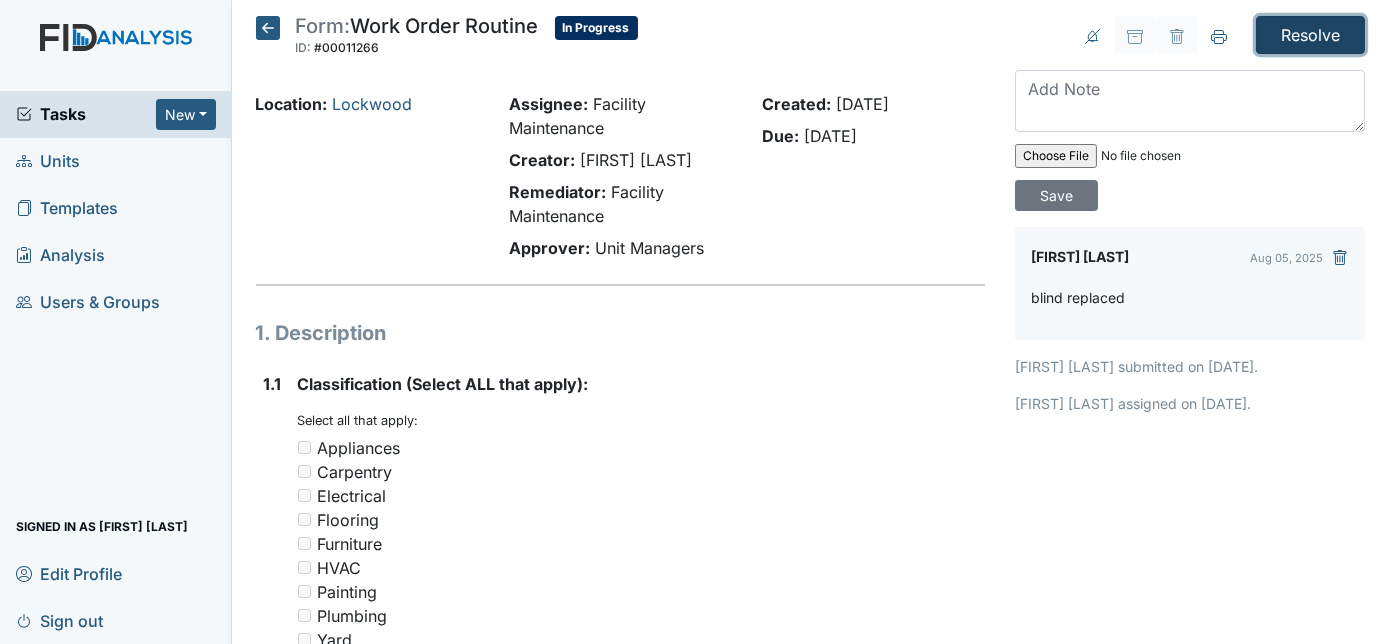 click on "Resolve" at bounding box center [1310, 35] 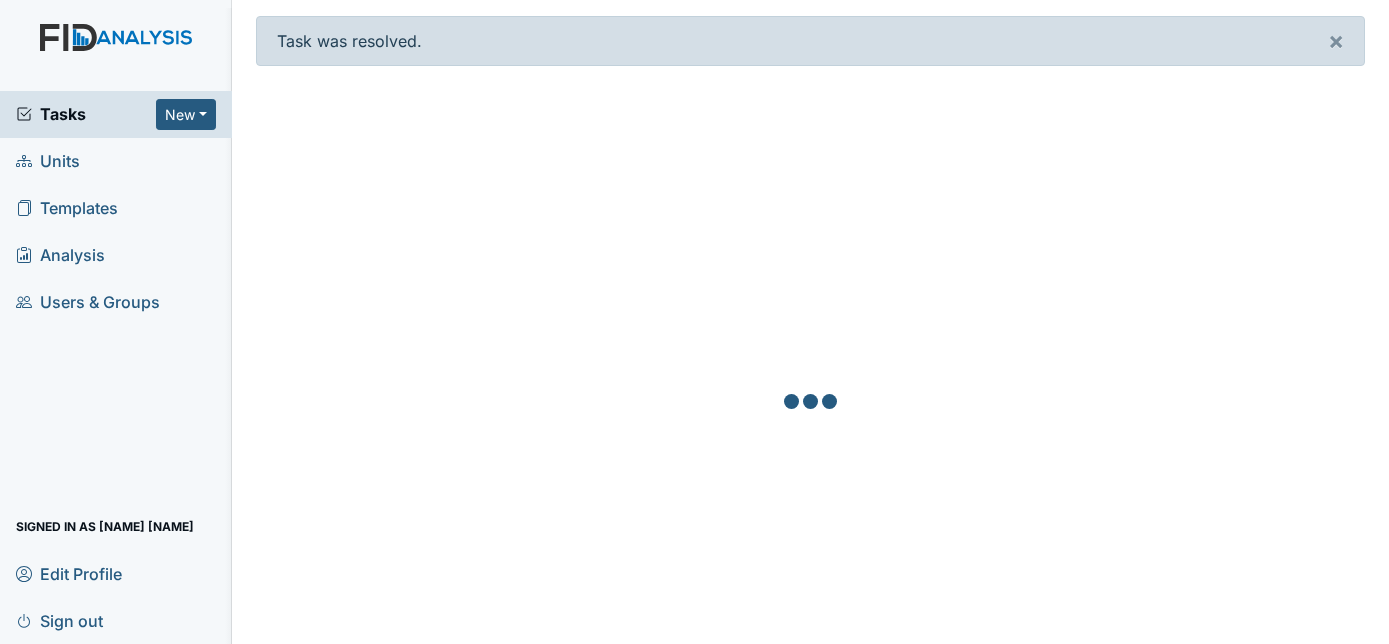 scroll, scrollTop: 0, scrollLeft: 0, axis: both 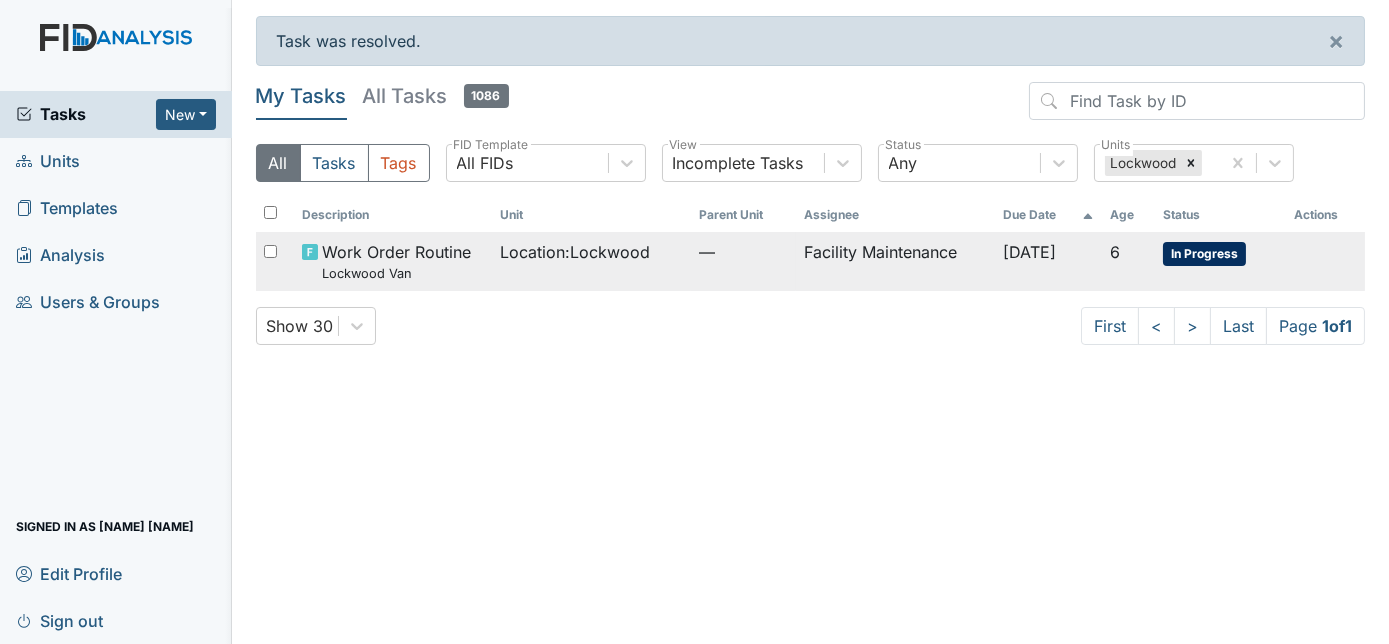 click on "Facility Maintenance" at bounding box center [895, 261] 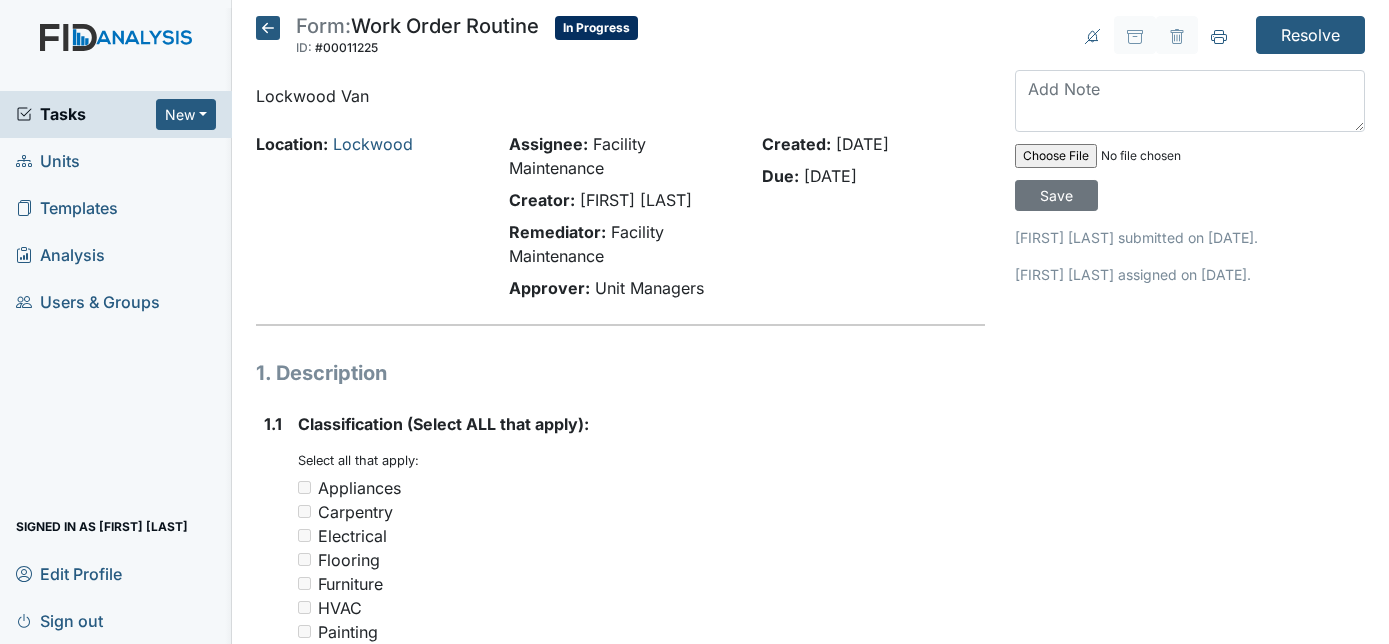 scroll, scrollTop: 0, scrollLeft: 0, axis: both 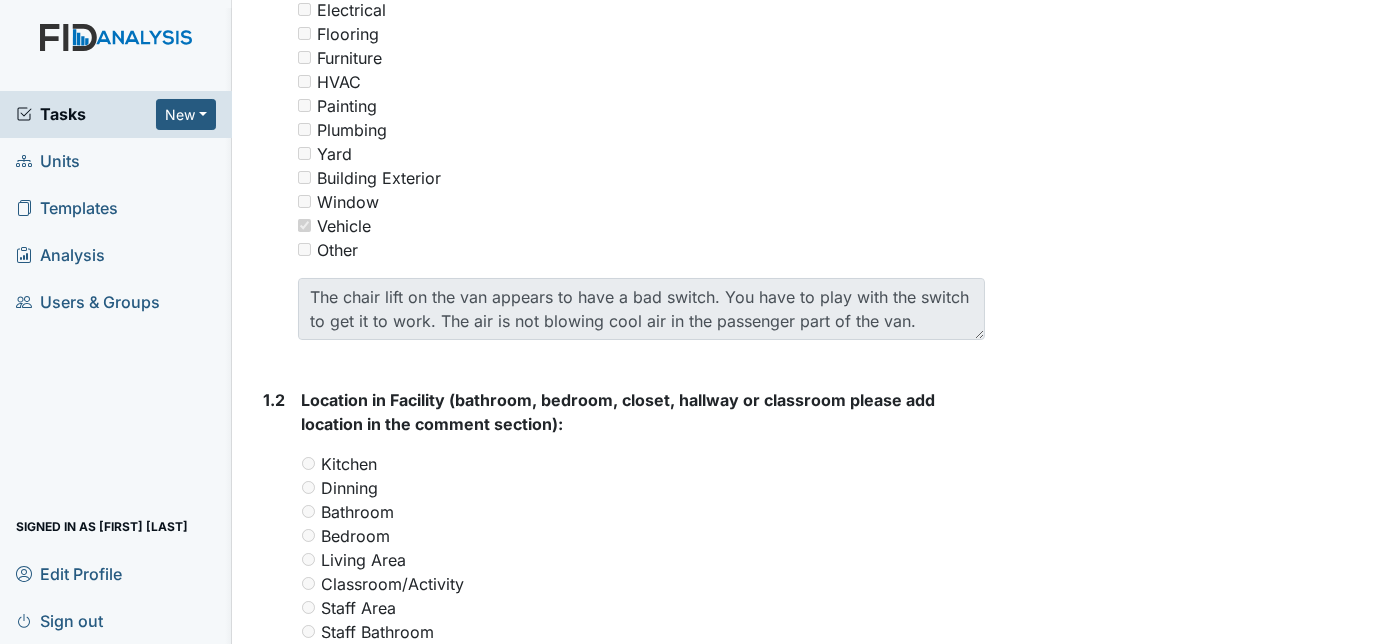 click on "Form:
Work Order Routine
ID:
#00011225
In Progress
Autosaving...
Lockwood Van
Location:
Lockwood
Assignee:
Facility Maintenance
Creator:
[FIRST] [LAST]
Remediator:
Facility Maintenance
Approver:
Unit Managers
Created:
[DATE]
Due:
[DATE]
1. Description
1.1
Classification (Select ALL that apply):
You must select one or more of the below options.
Select all that apply:
Appliances
Carpentry
Electrical
Flooring
Furniture
HVAC
Painting
Plumbing
Yard
Building Exterior
Window
Vehicle
Other
The chair lift on the van appears to have a bad switch. You have to play with the switch to get it to work. The air is not blowing cool air in the passenger part of the van.
1.2" at bounding box center [621, 563] 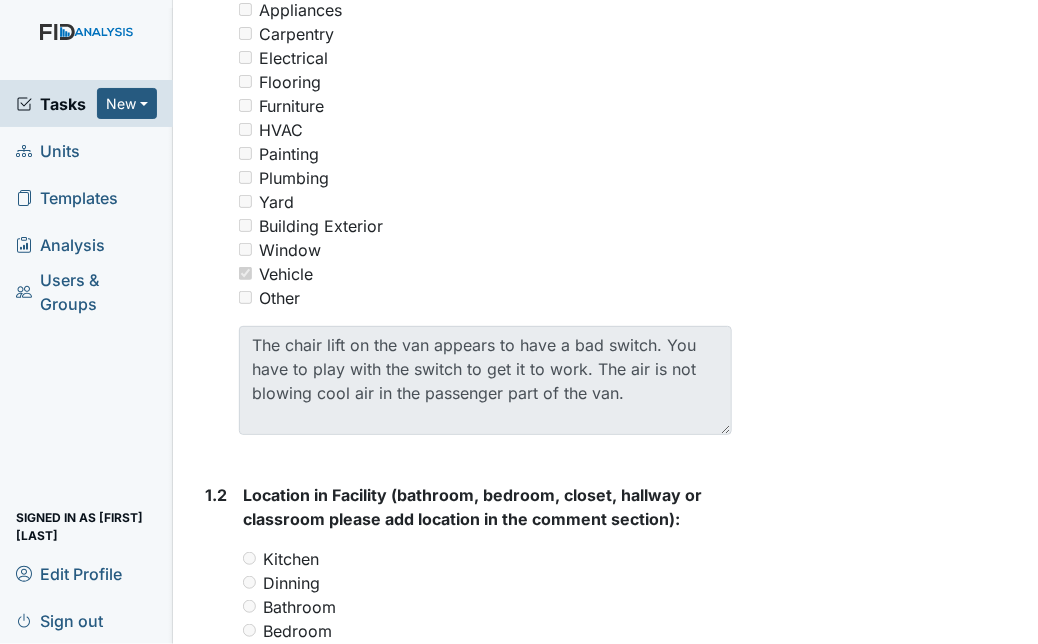 scroll, scrollTop: 574, scrollLeft: 0, axis: vertical 